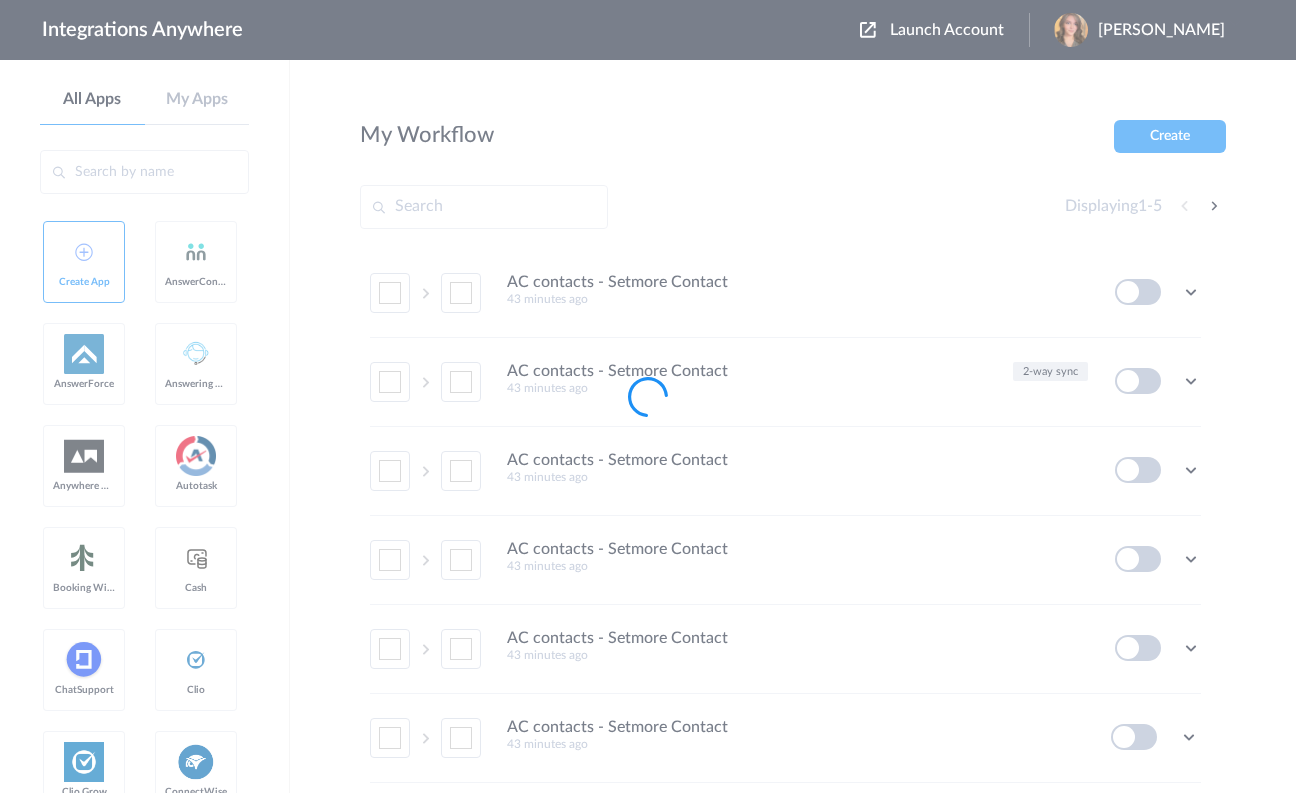 scroll, scrollTop: 0, scrollLeft: 0, axis: both 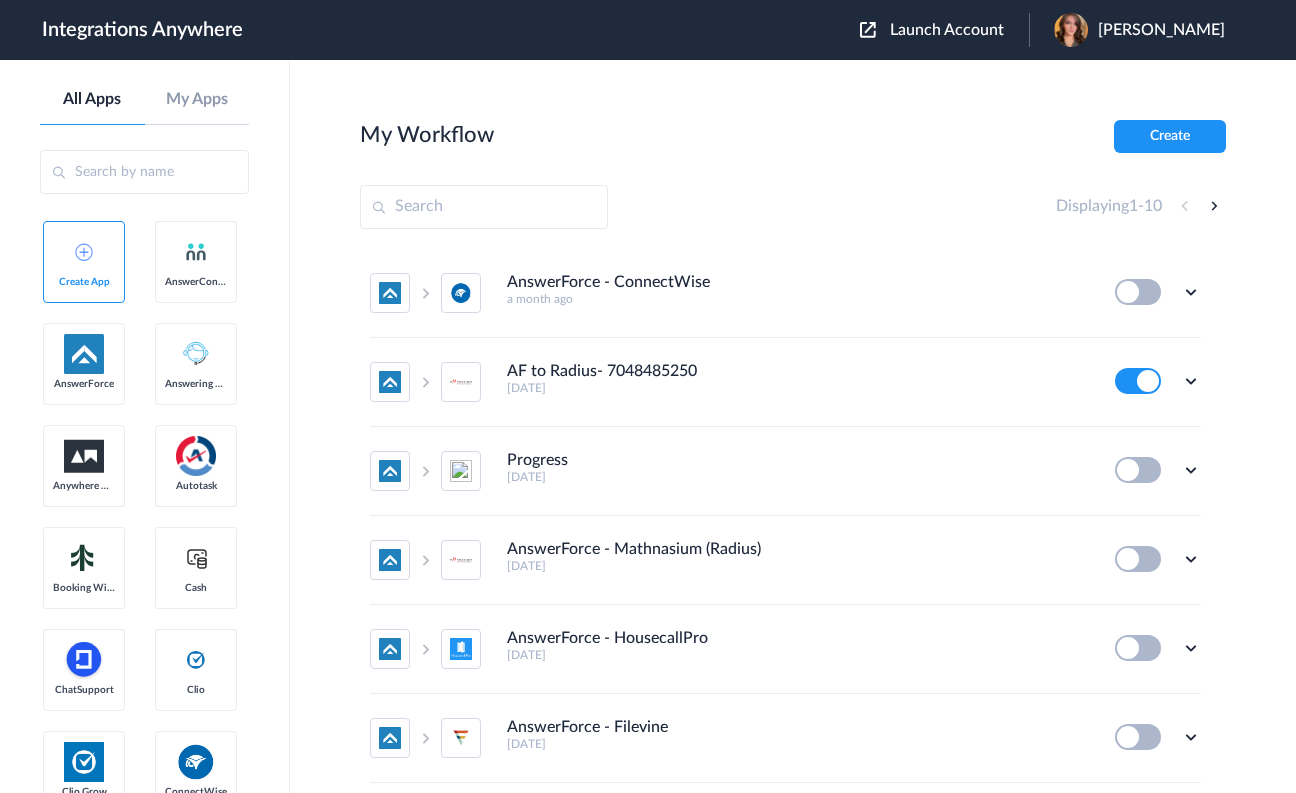 click on "Launch Account" at bounding box center (947, 30) 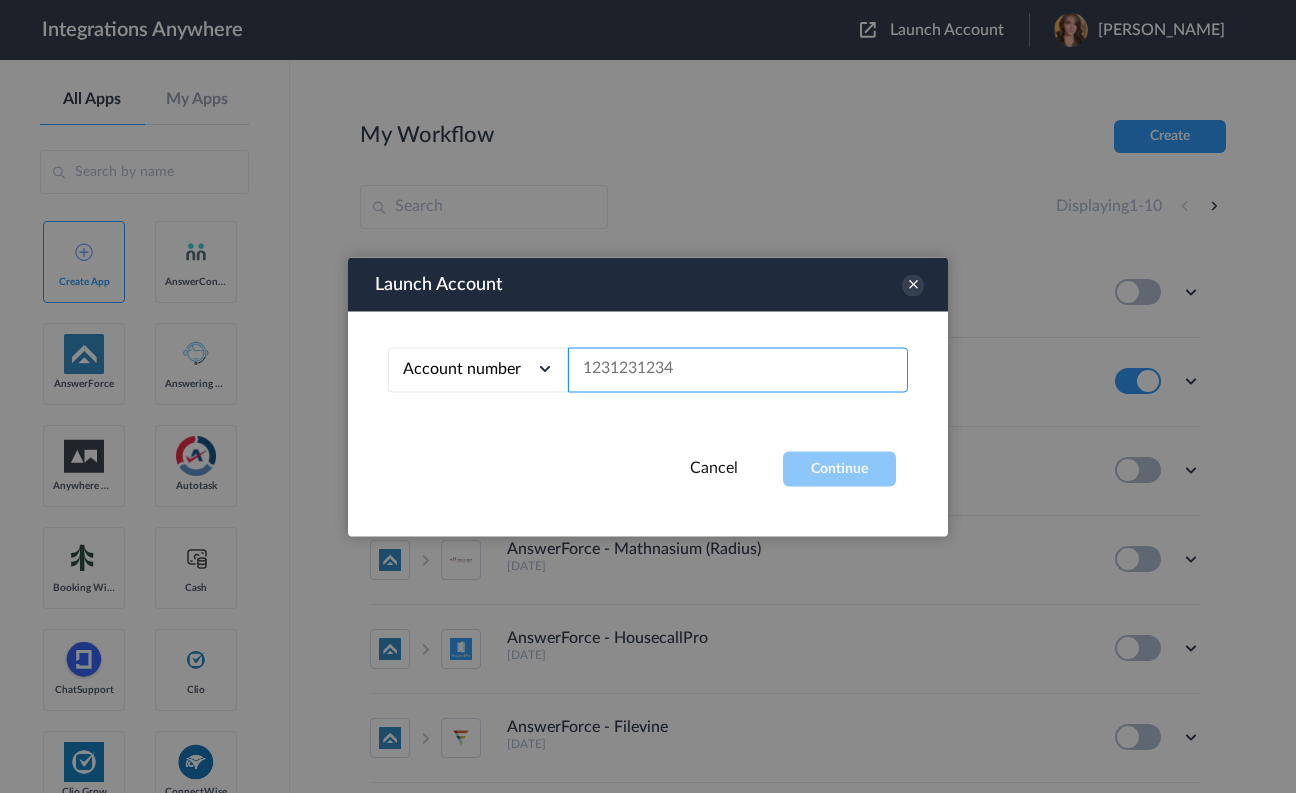 click at bounding box center (738, 369) 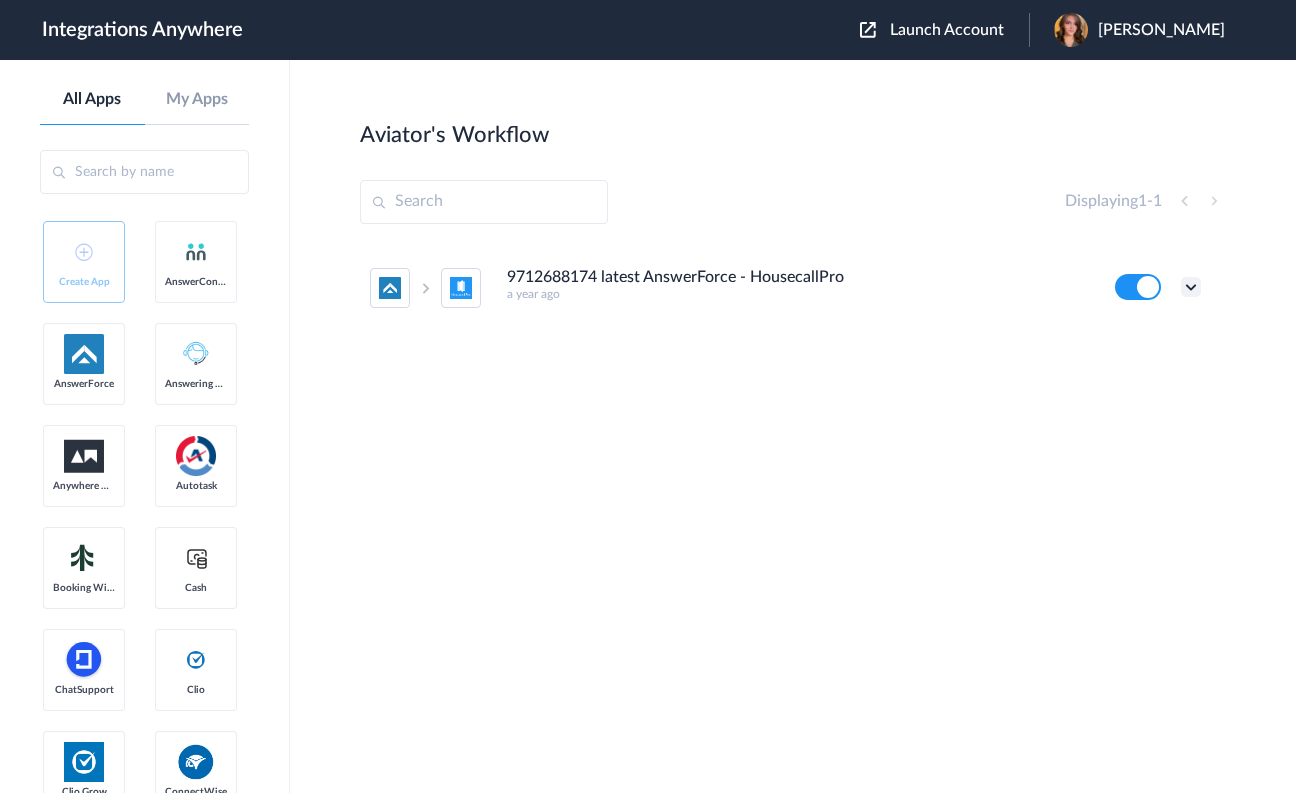 click at bounding box center [1191, 287] 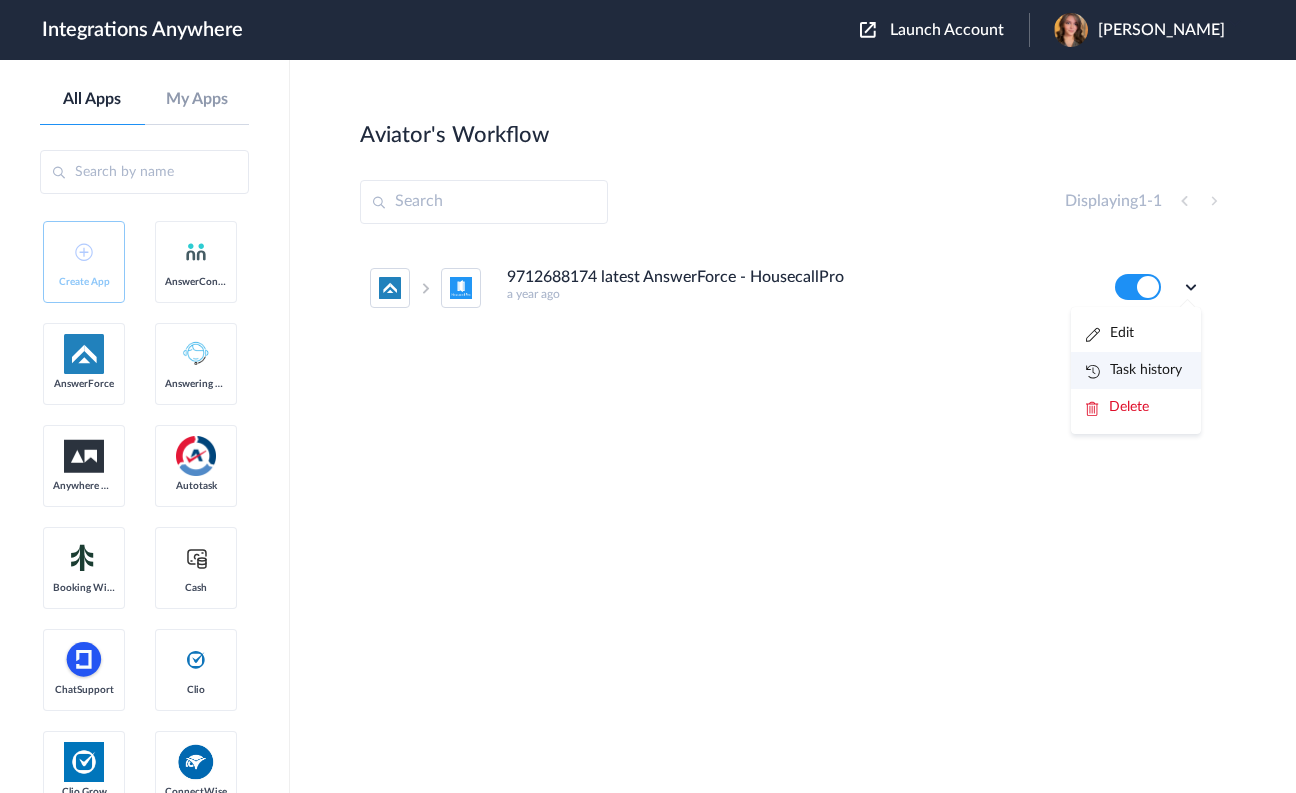 click on "Task history" at bounding box center [1134, 370] 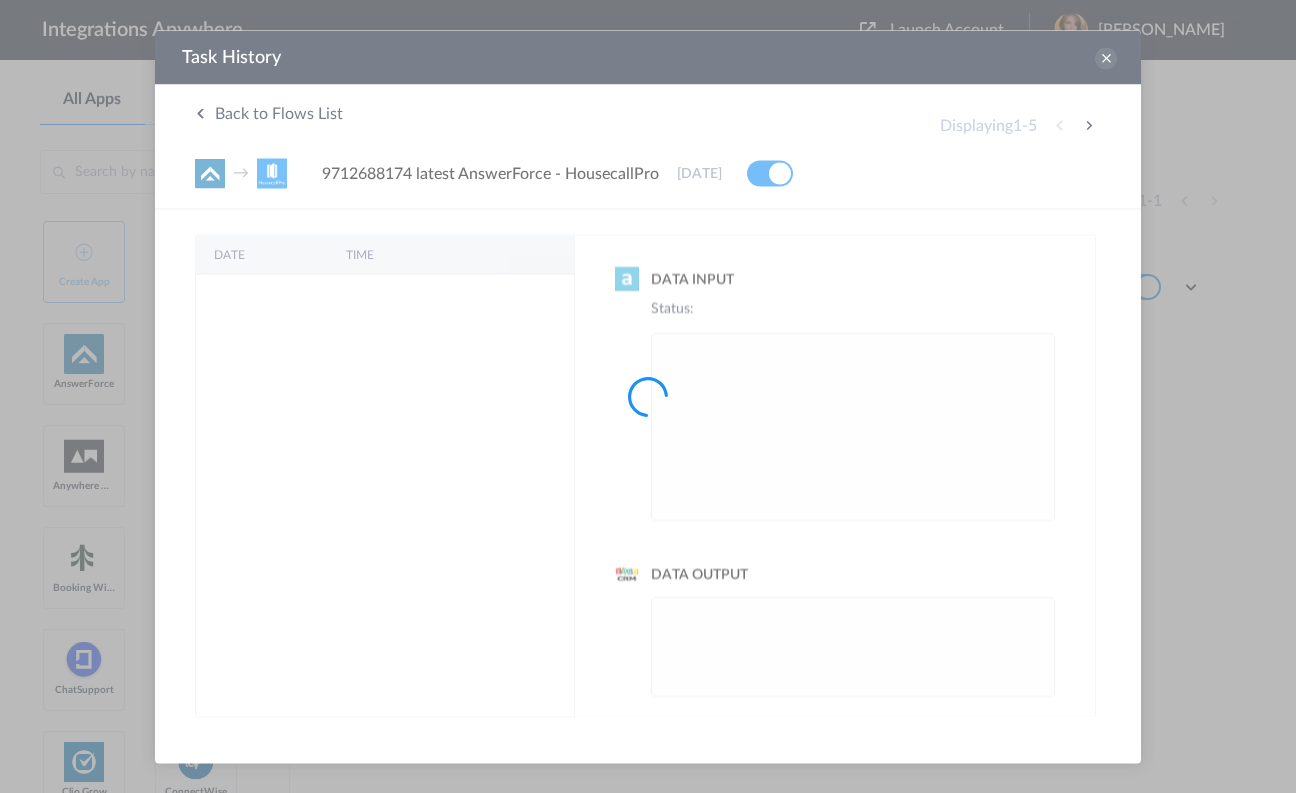 scroll, scrollTop: 0, scrollLeft: 0, axis: both 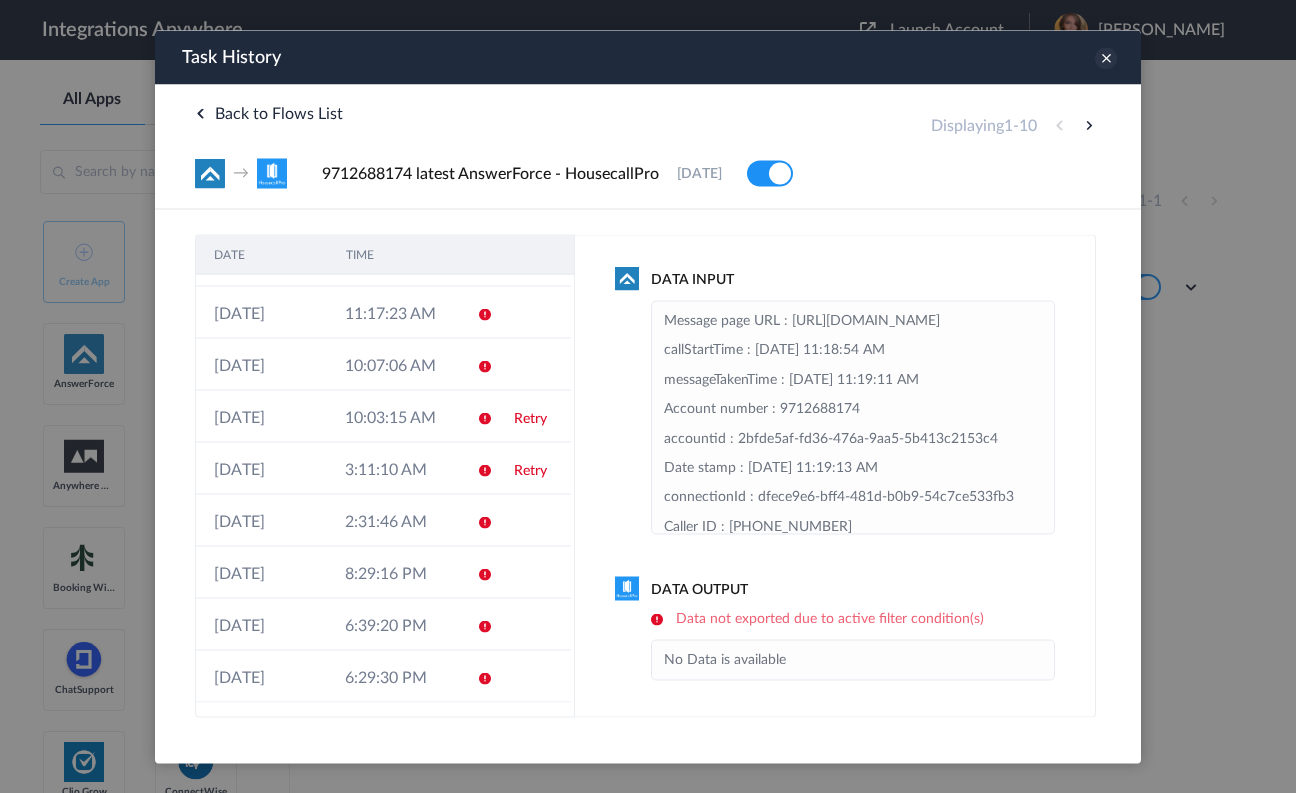 click at bounding box center (1106, 58) 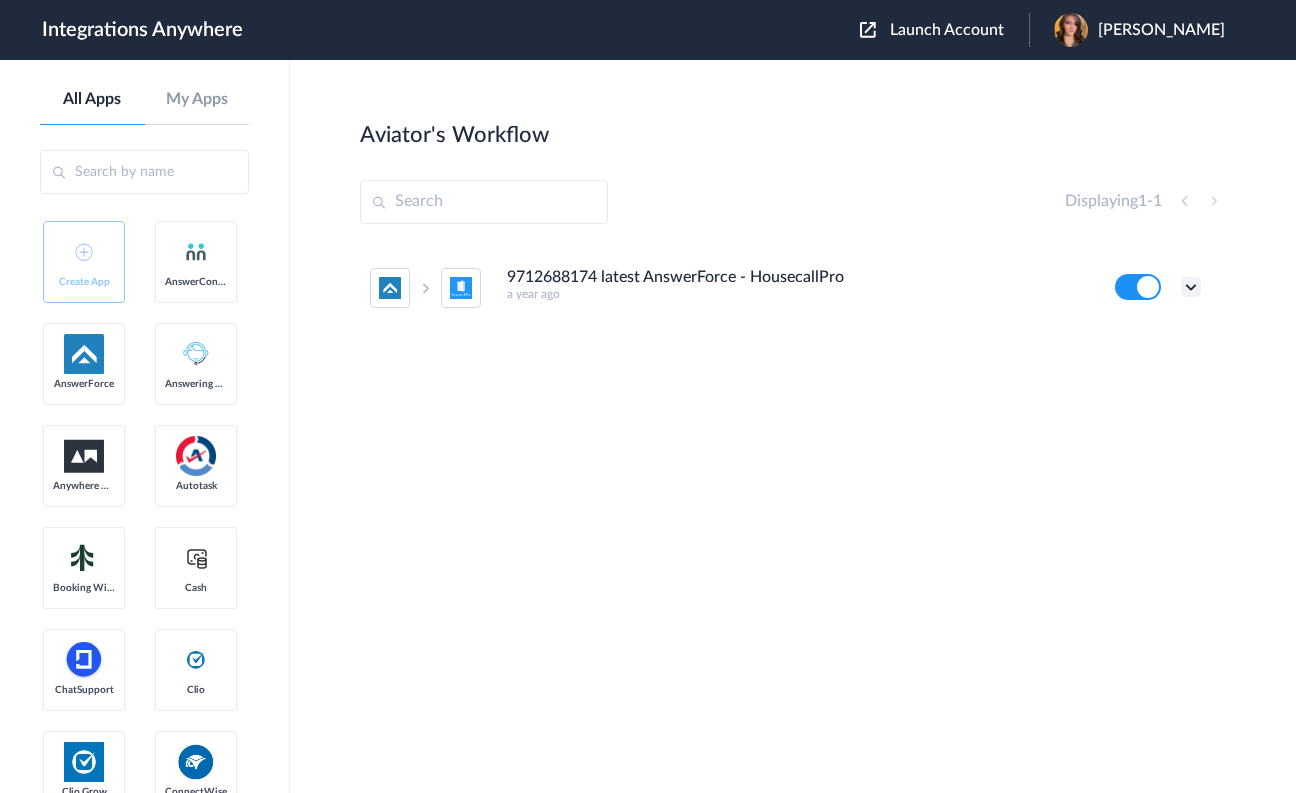 click at bounding box center (1191, 287) 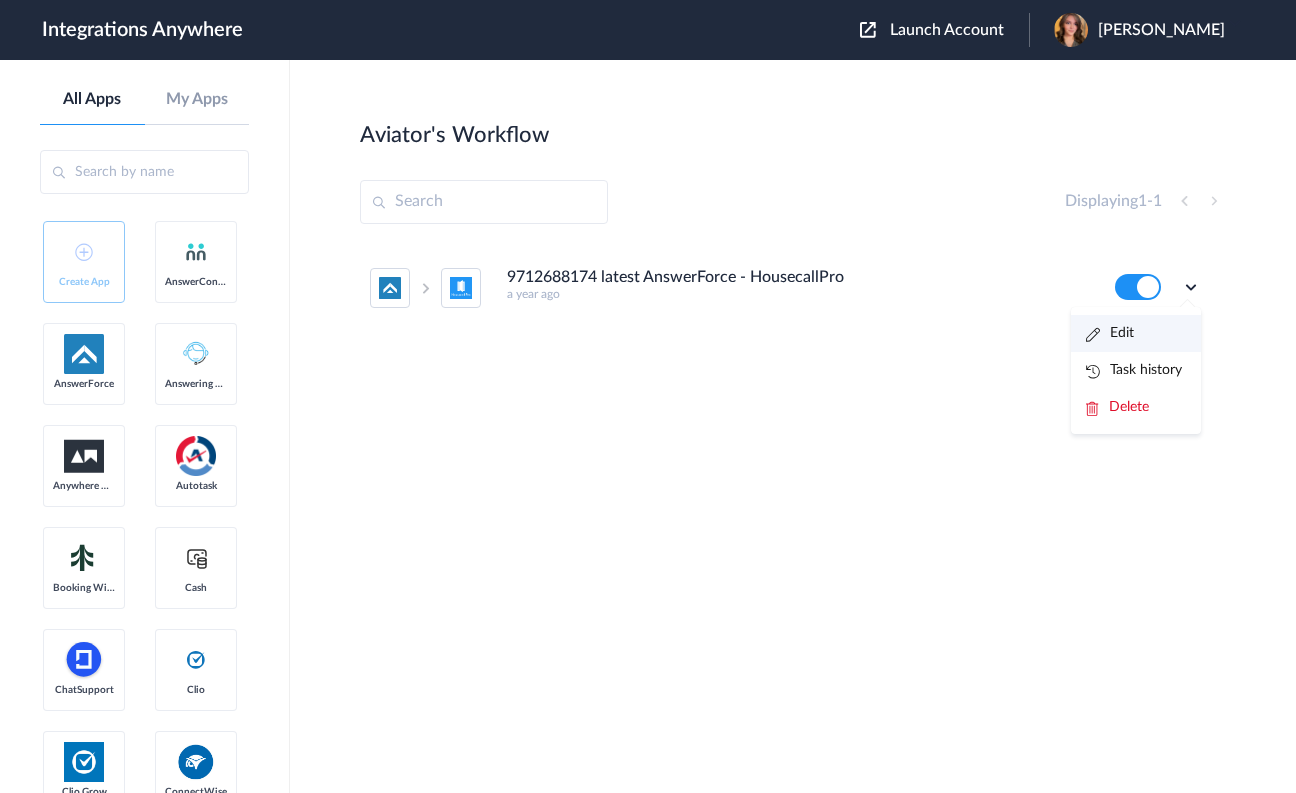 click on "Edit" at bounding box center [1136, 333] 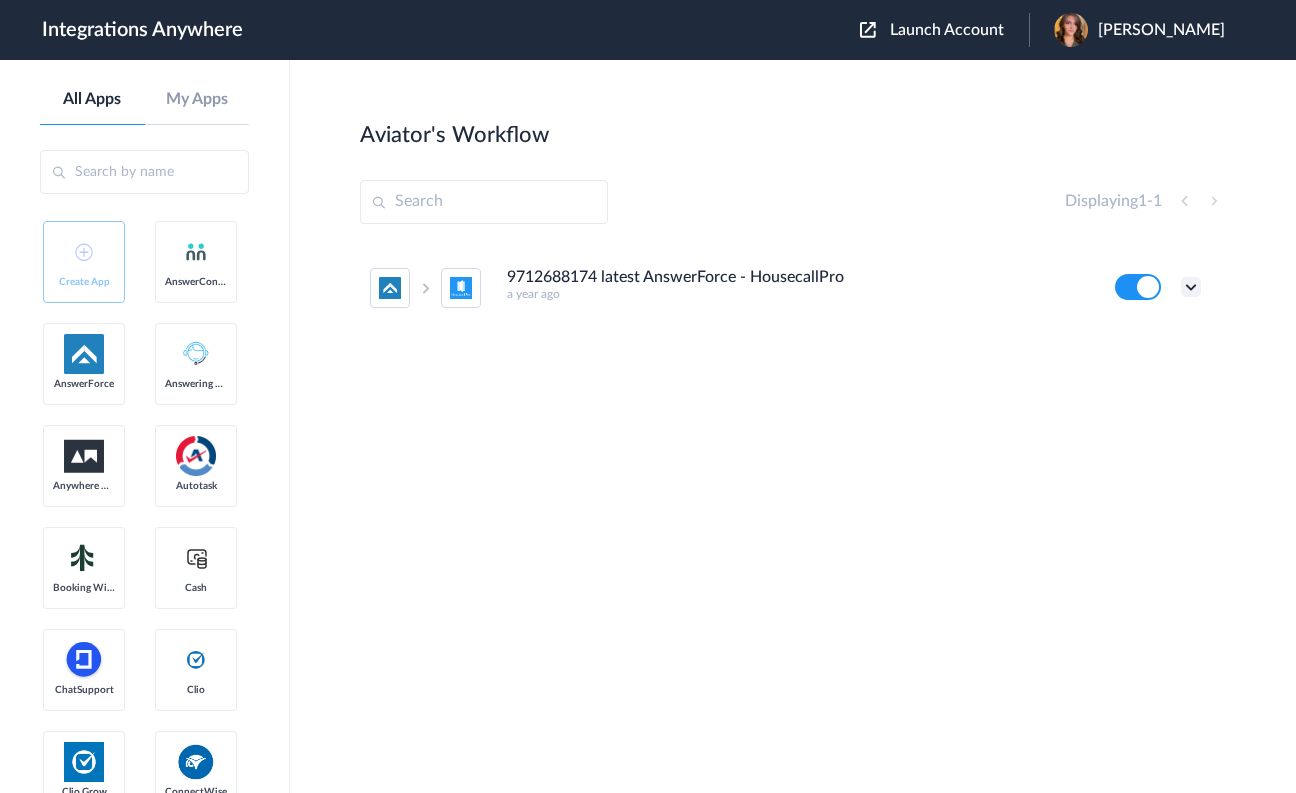 click at bounding box center (1191, 287) 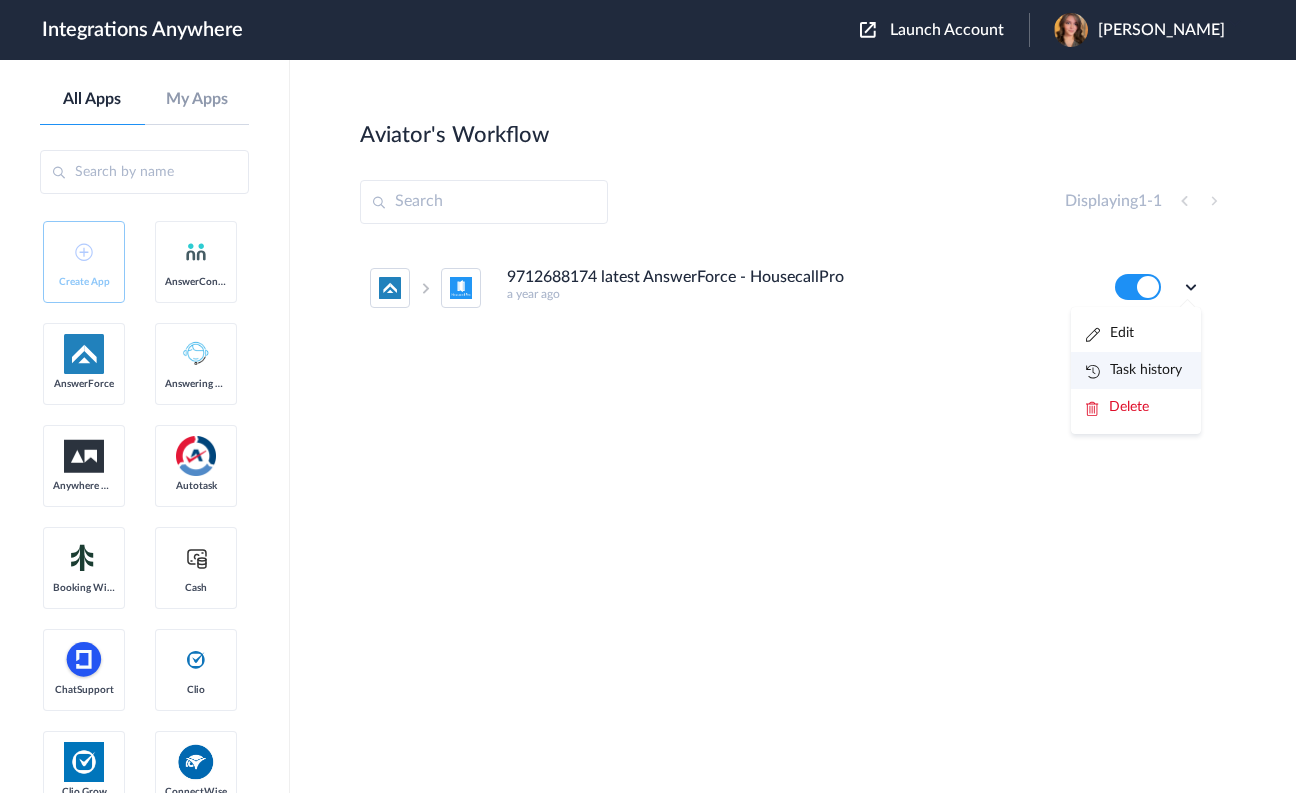 click on "Task history" at bounding box center [1134, 370] 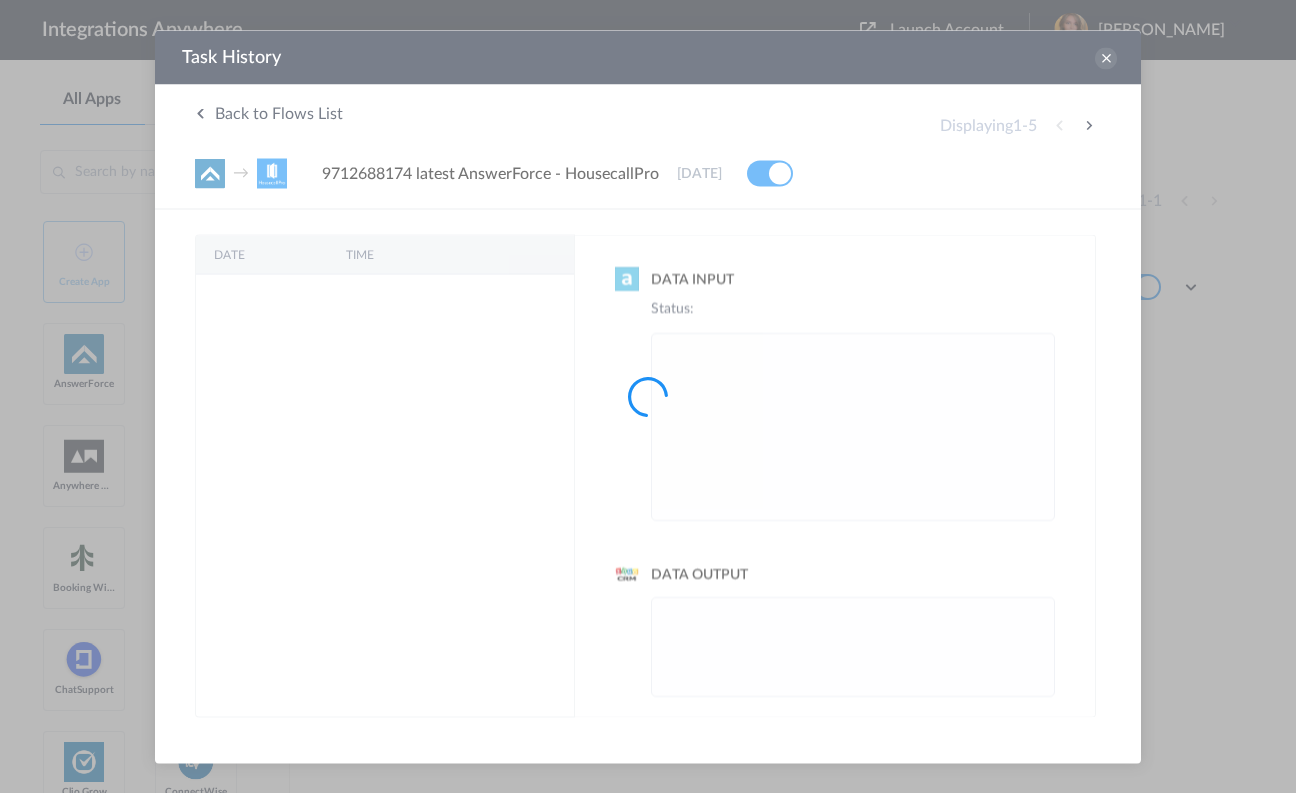 scroll, scrollTop: 0, scrollLeft: 0, axis: both 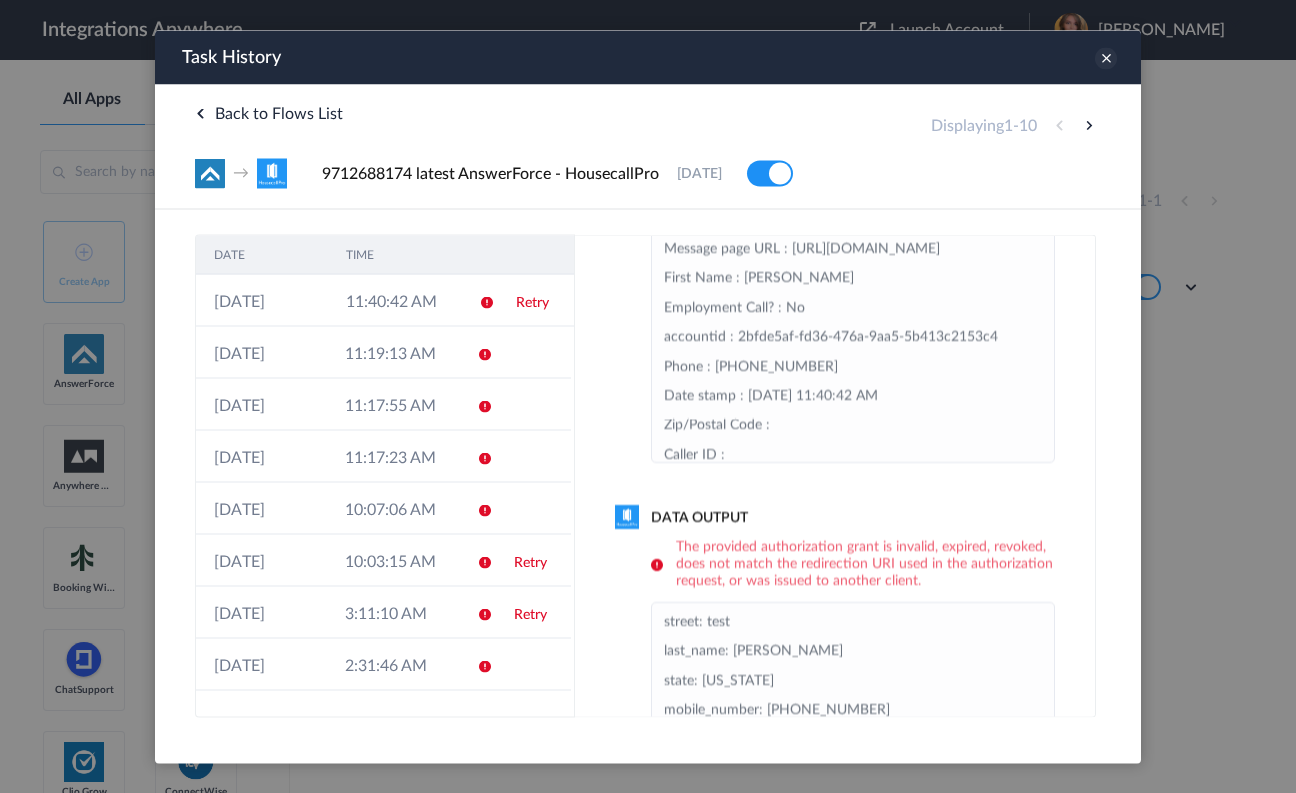click at bounding box center [1106, 58] 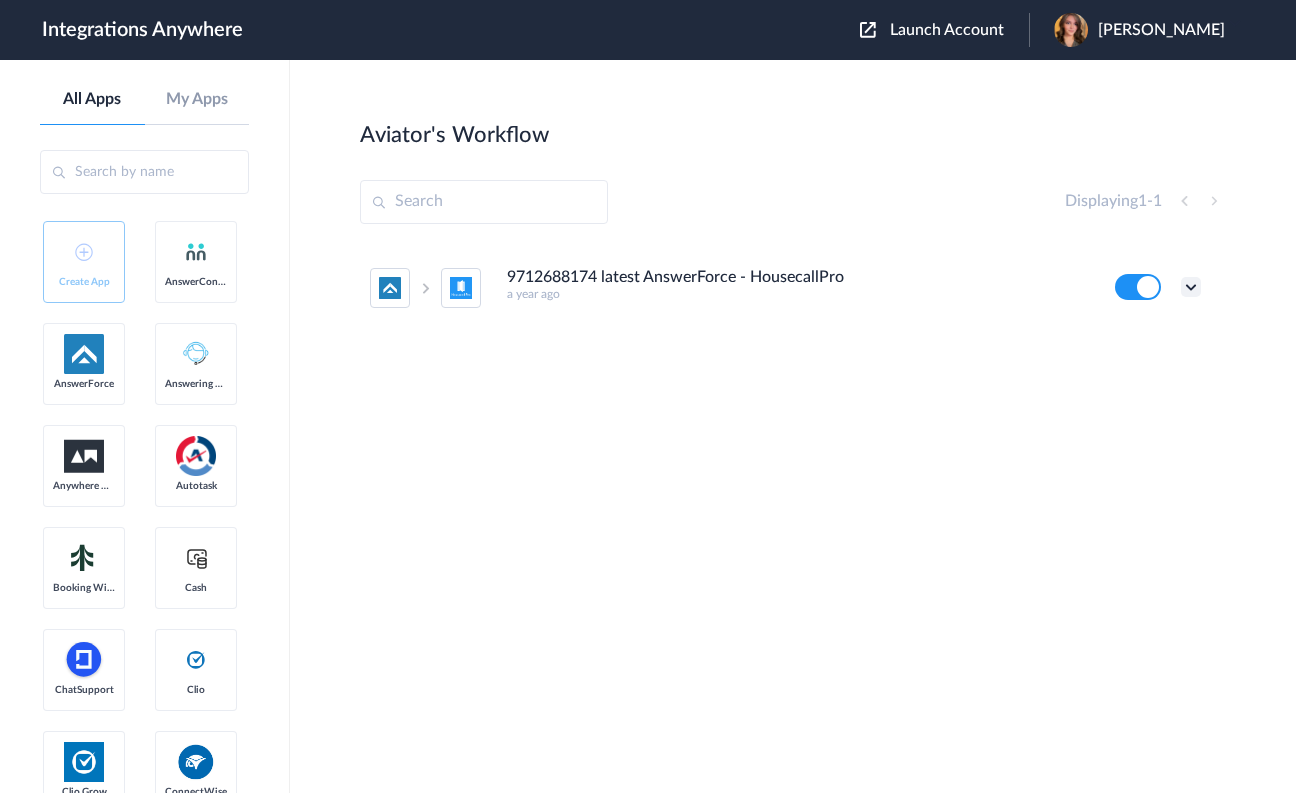 click at bounding box center [1191, 287] 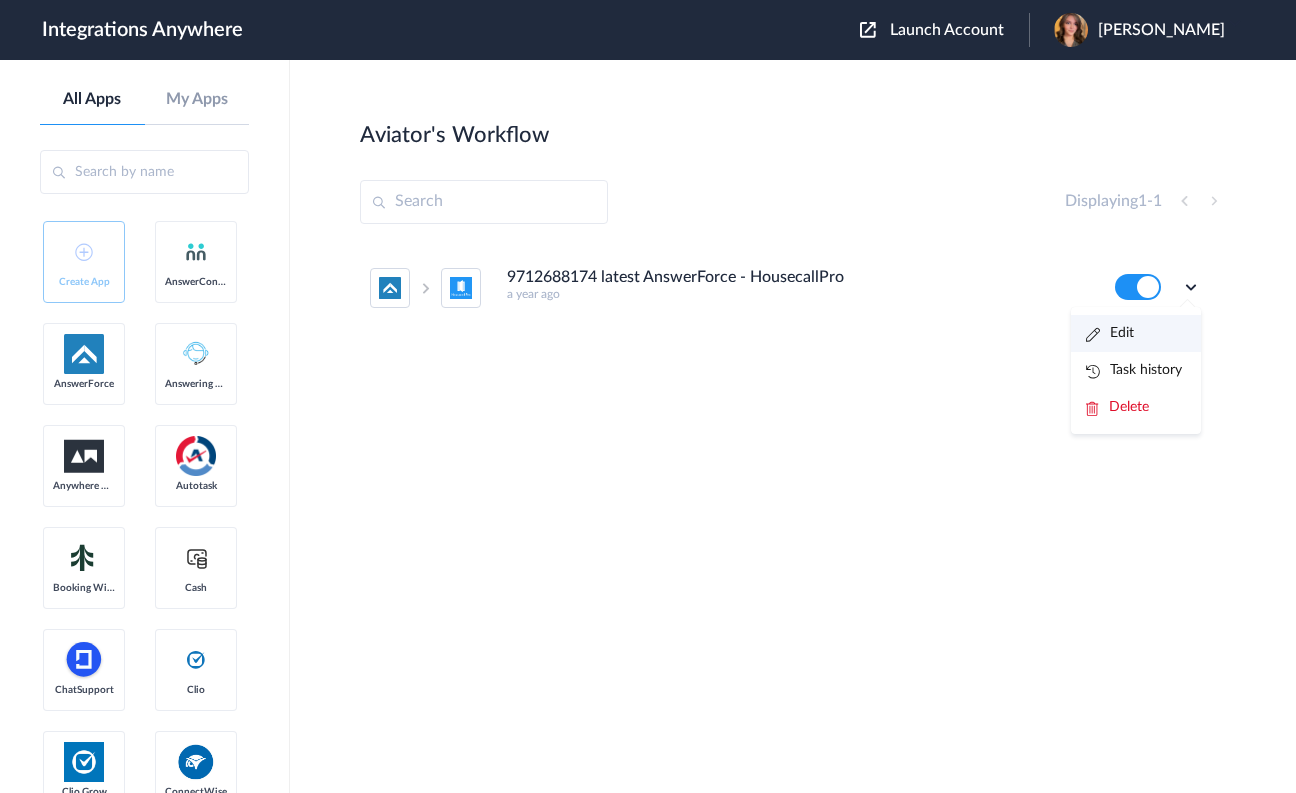 click on "Edit" at bounding box center [1136, 333] 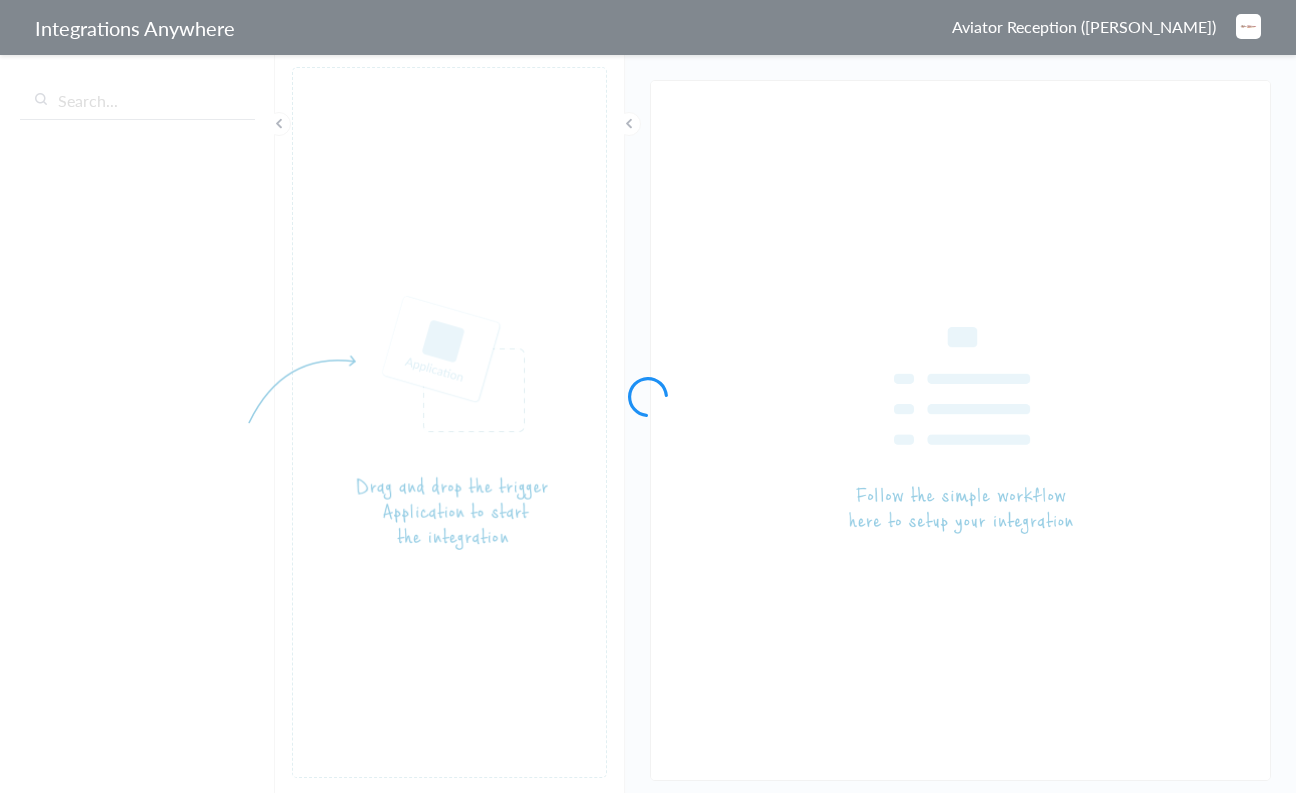 scroll, scrollTop: 0, scrollLeft: 0, axis: both 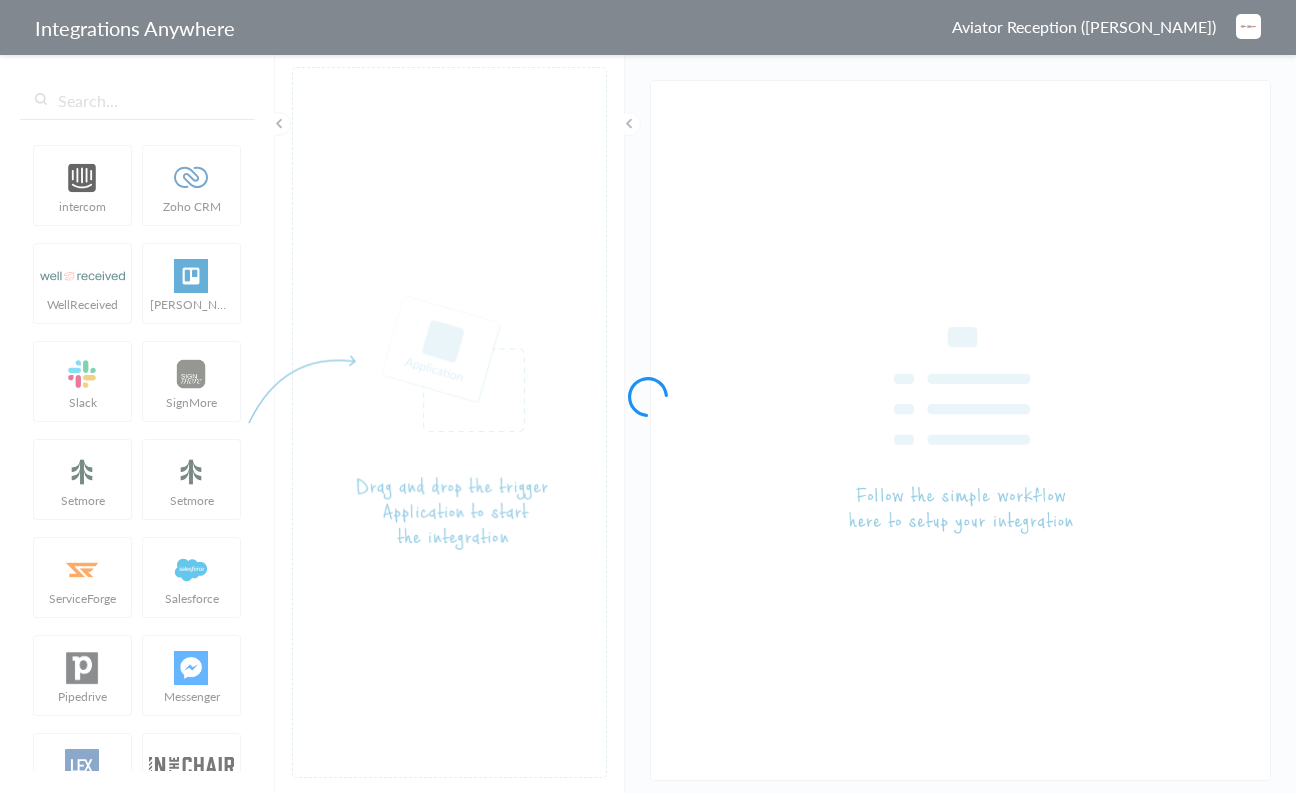 type on "9712688174 latest AnswerForce - HousecallPro" 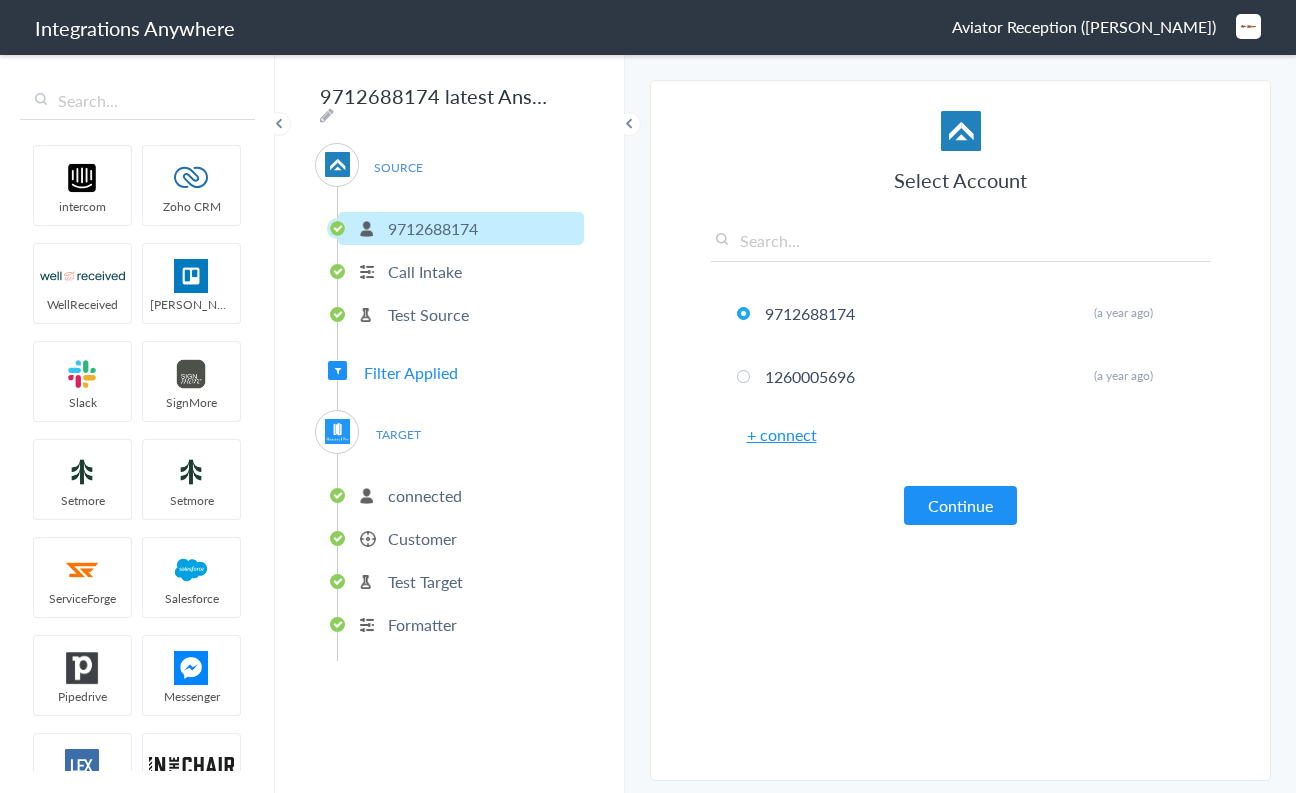 click on "Filter
Applied" at bounding box center (411, 372) 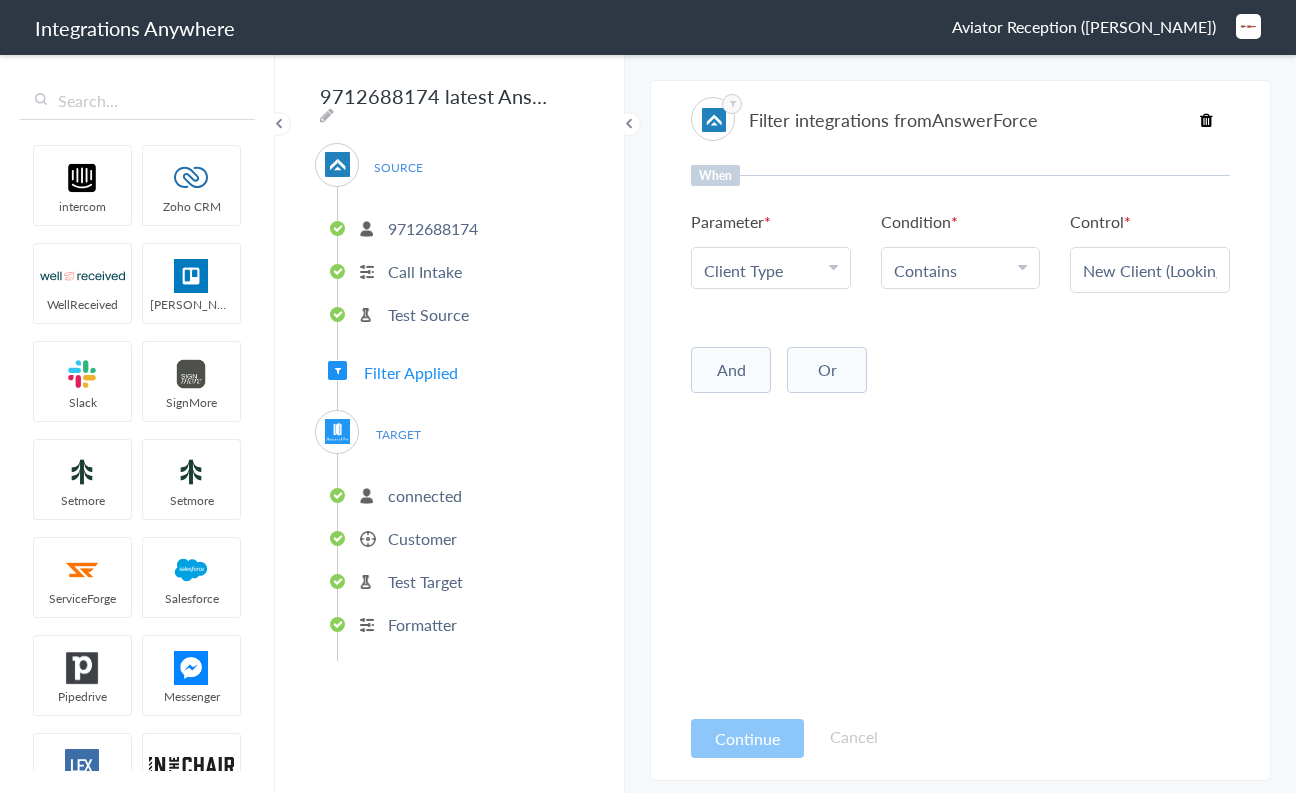 click at bounding box center [1206, 120] 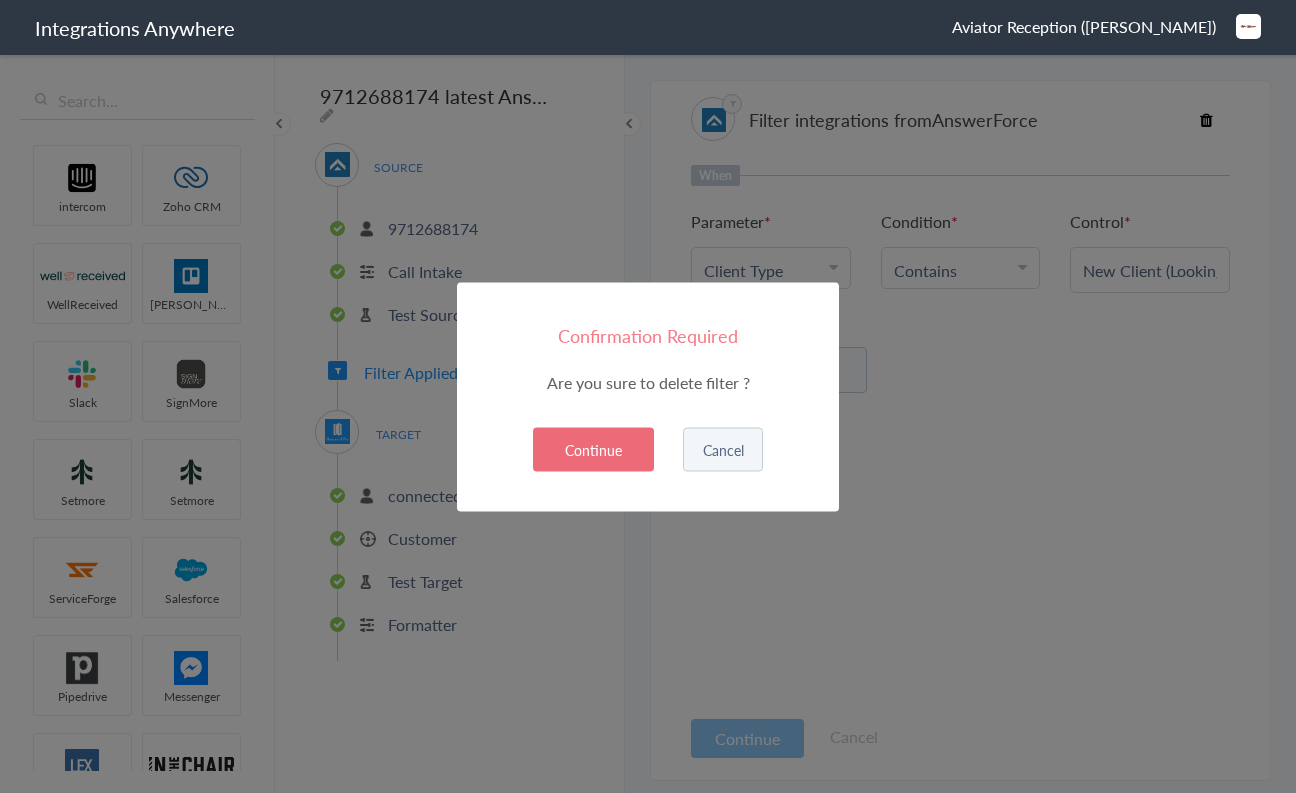 click on "Continue" at bounding box center [593, 449] 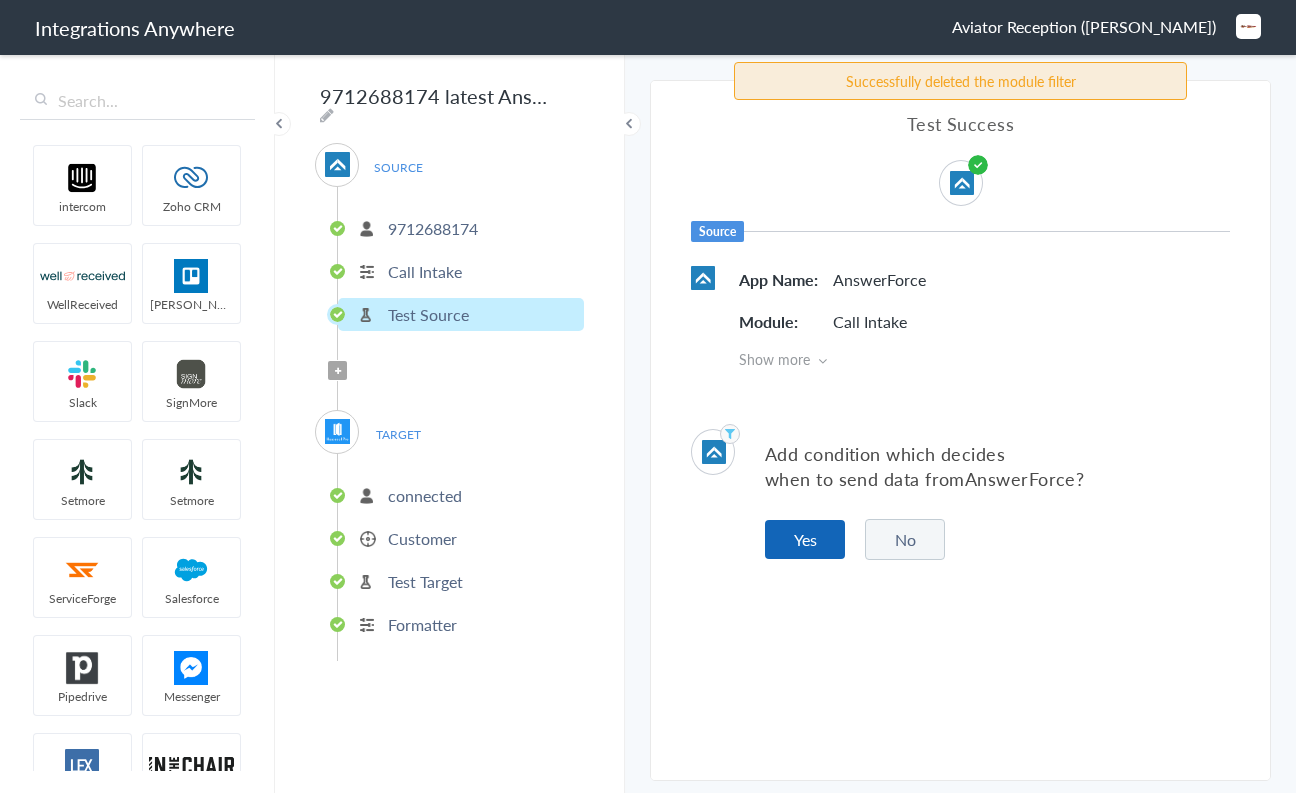 click on "Yes" at bounding box center (805, 539) 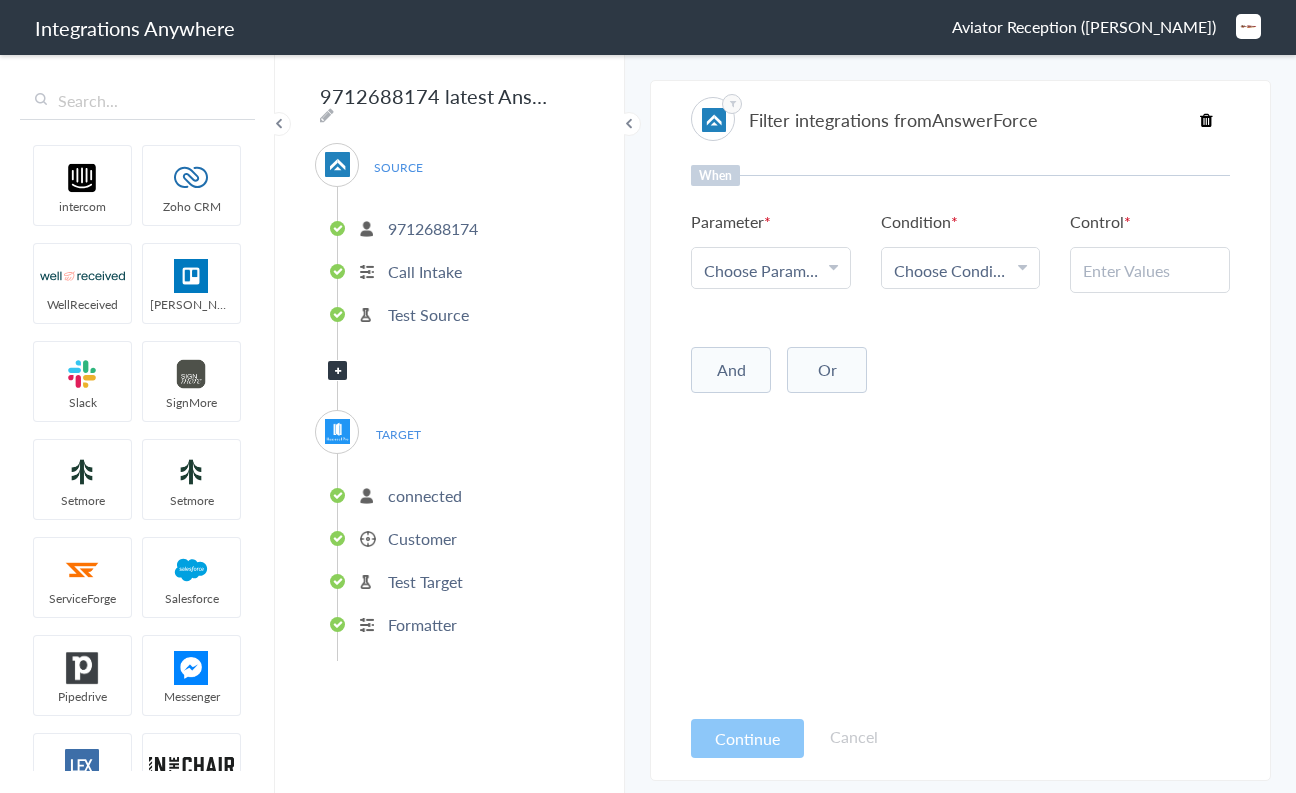 click on "Formatter" at bounding box center (422, 624) 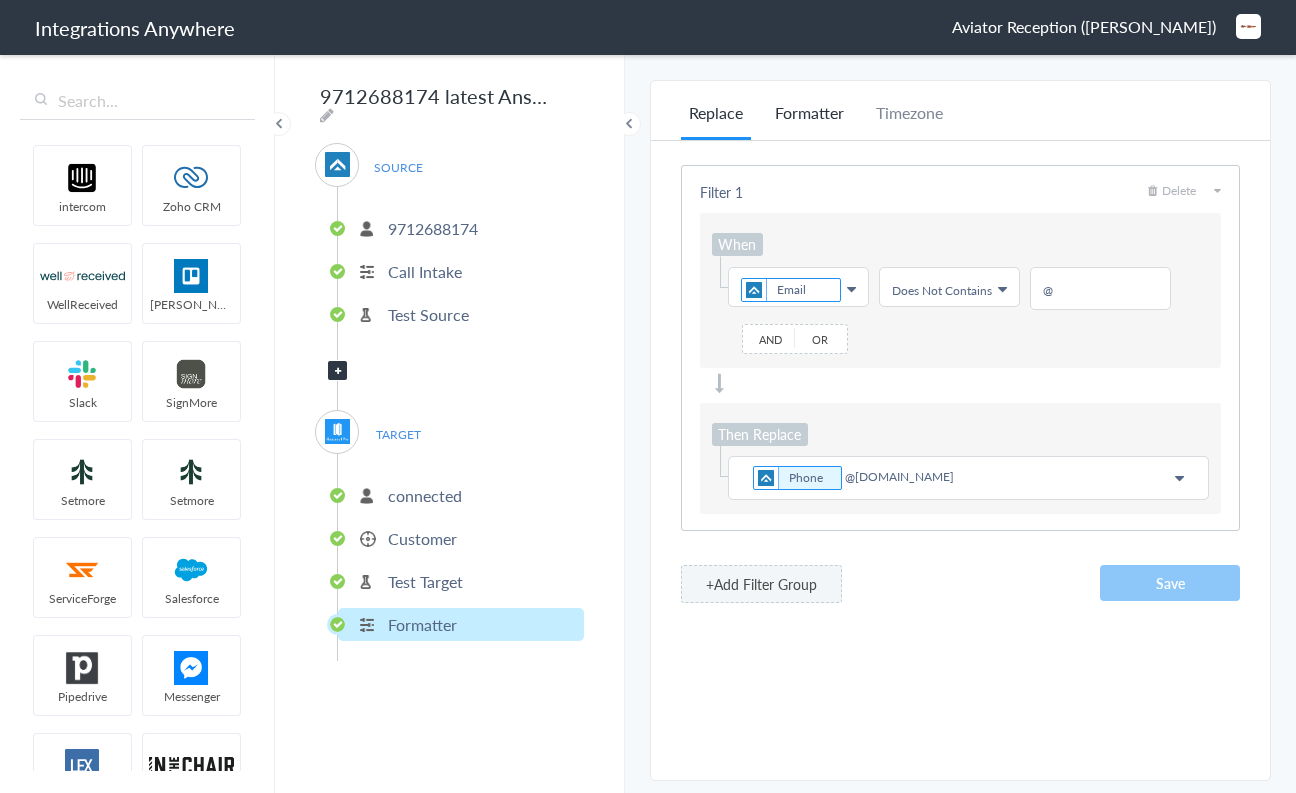 click on "Formatter" at bounding box center (809, 120) 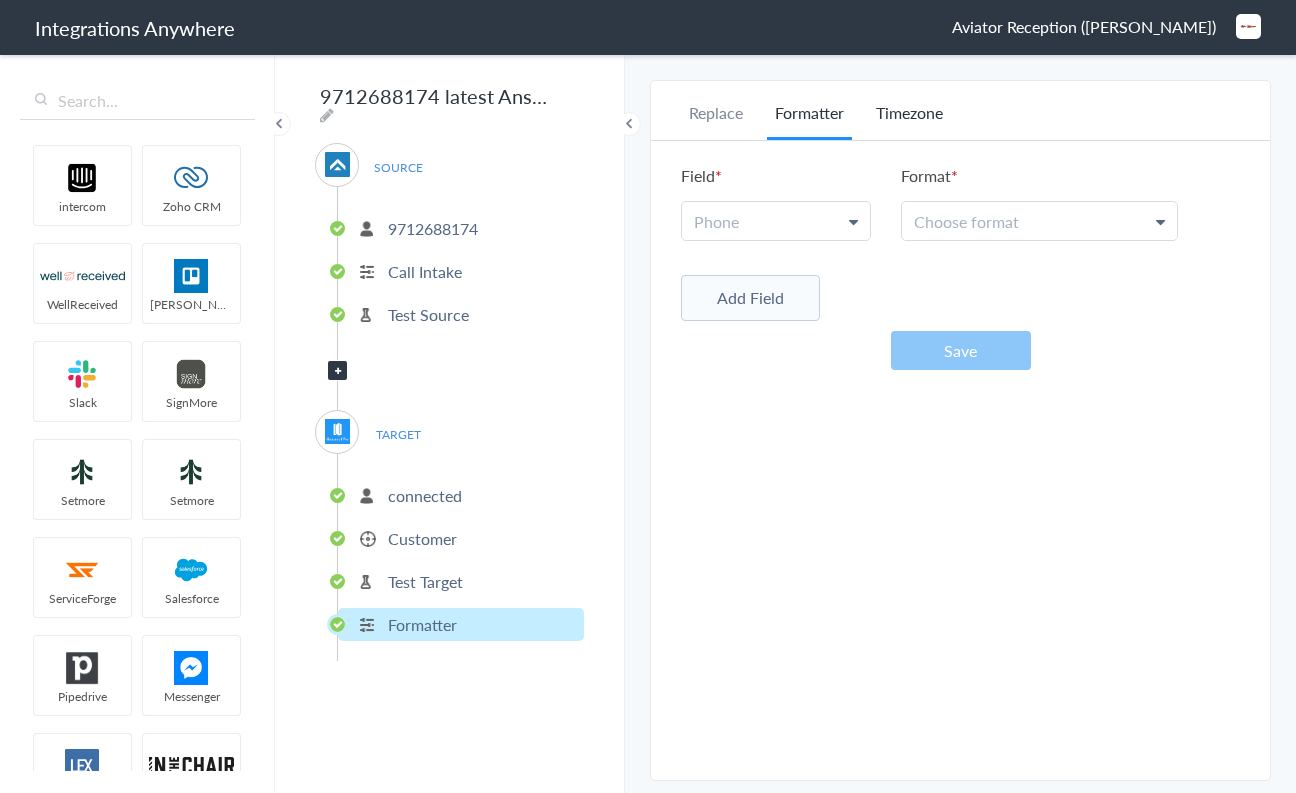 click on "Timezone" at bounding box center [909, 120] 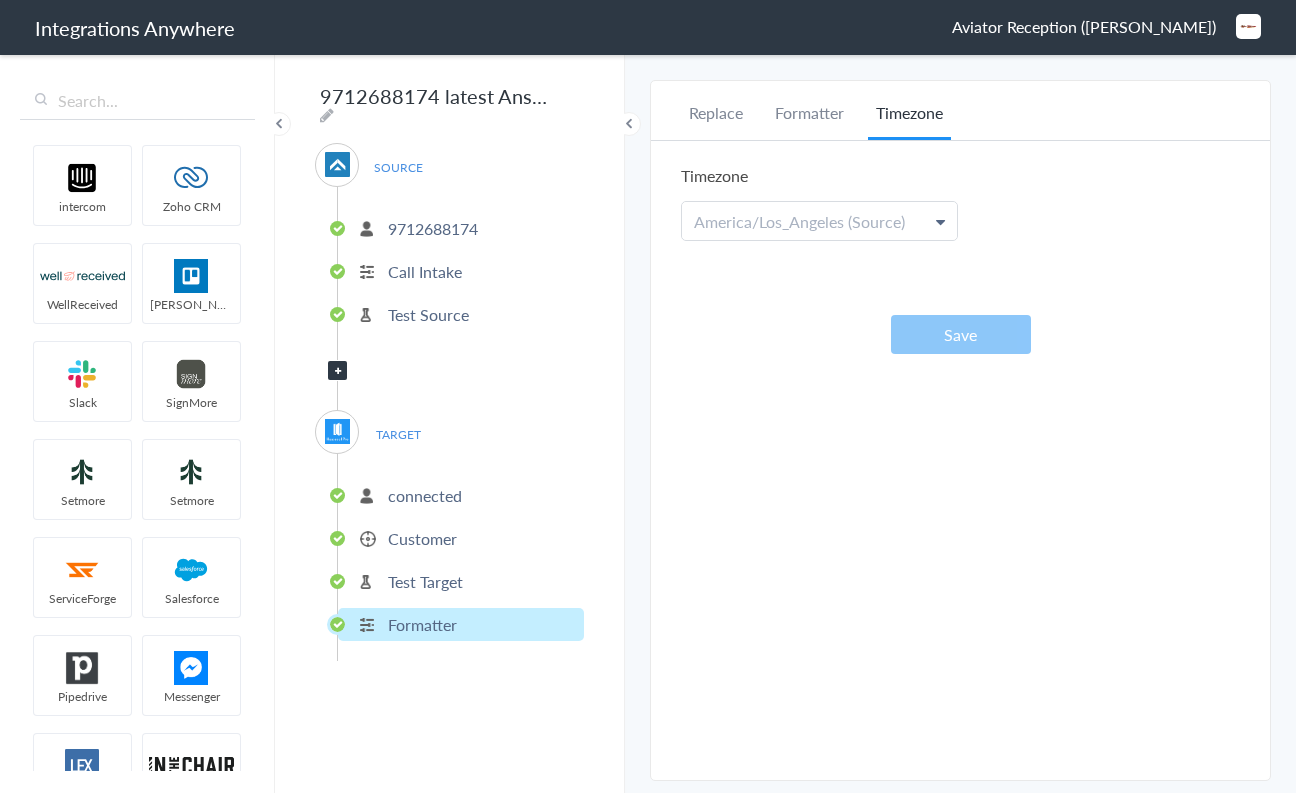 click on "connected" at bounding box center (425, 495) 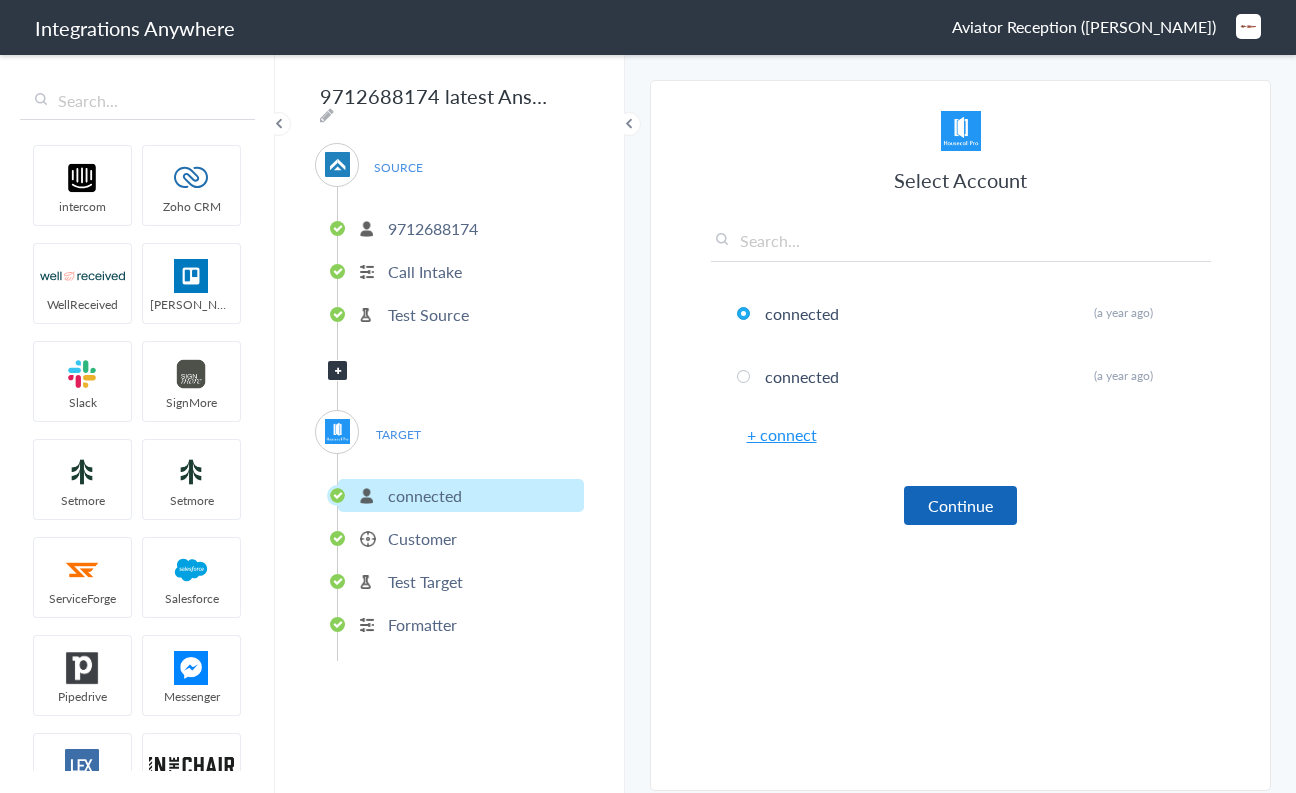 click on "Continue" at bounding box center (960, 505) 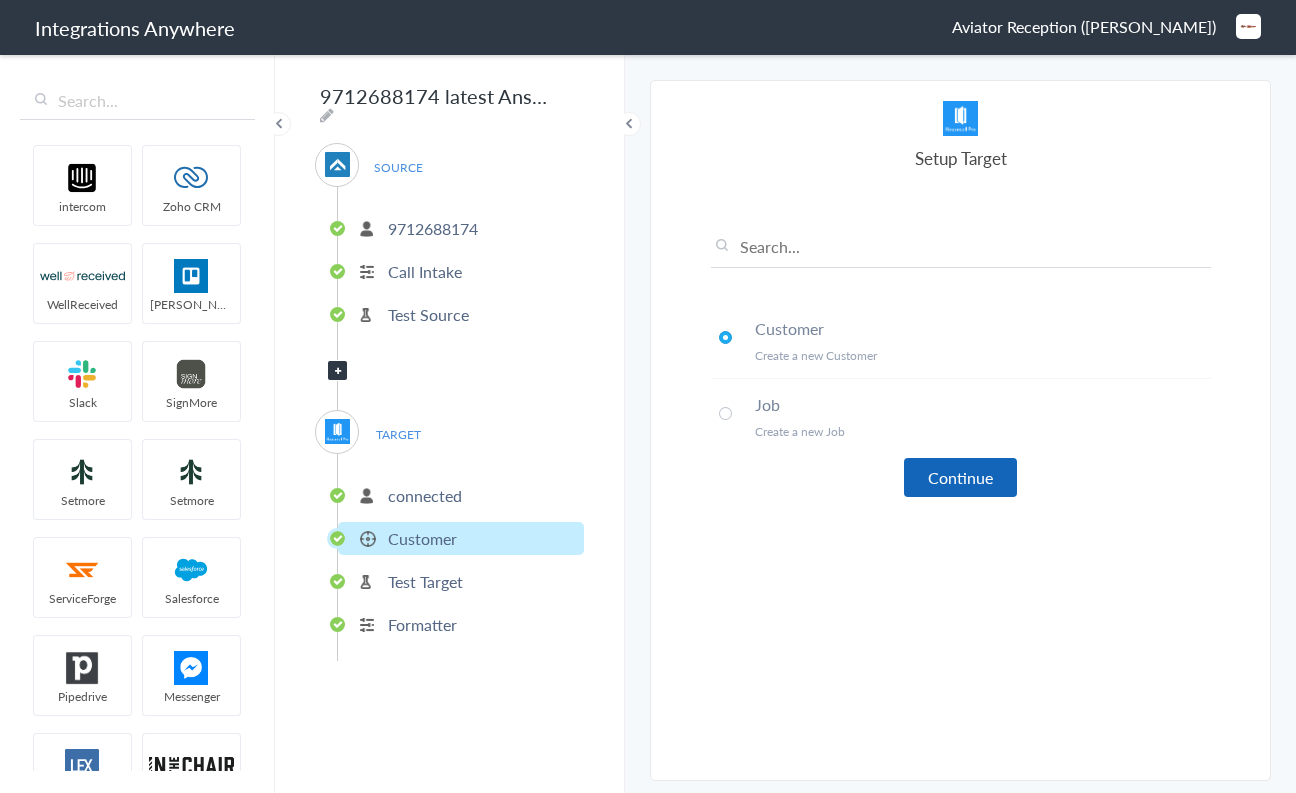 click on "Continue" at bounding box center (960, 477) 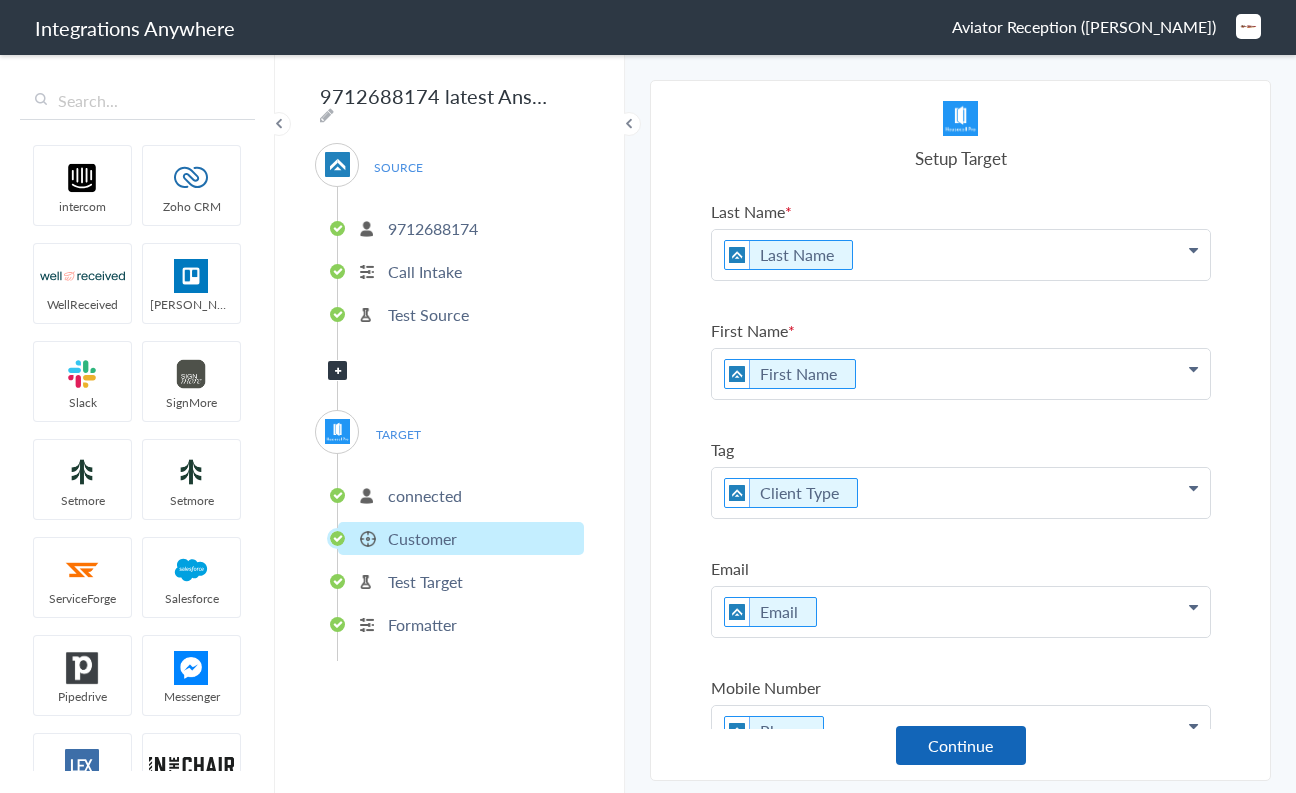 click on "Continue" at bounding box center [961, 745] 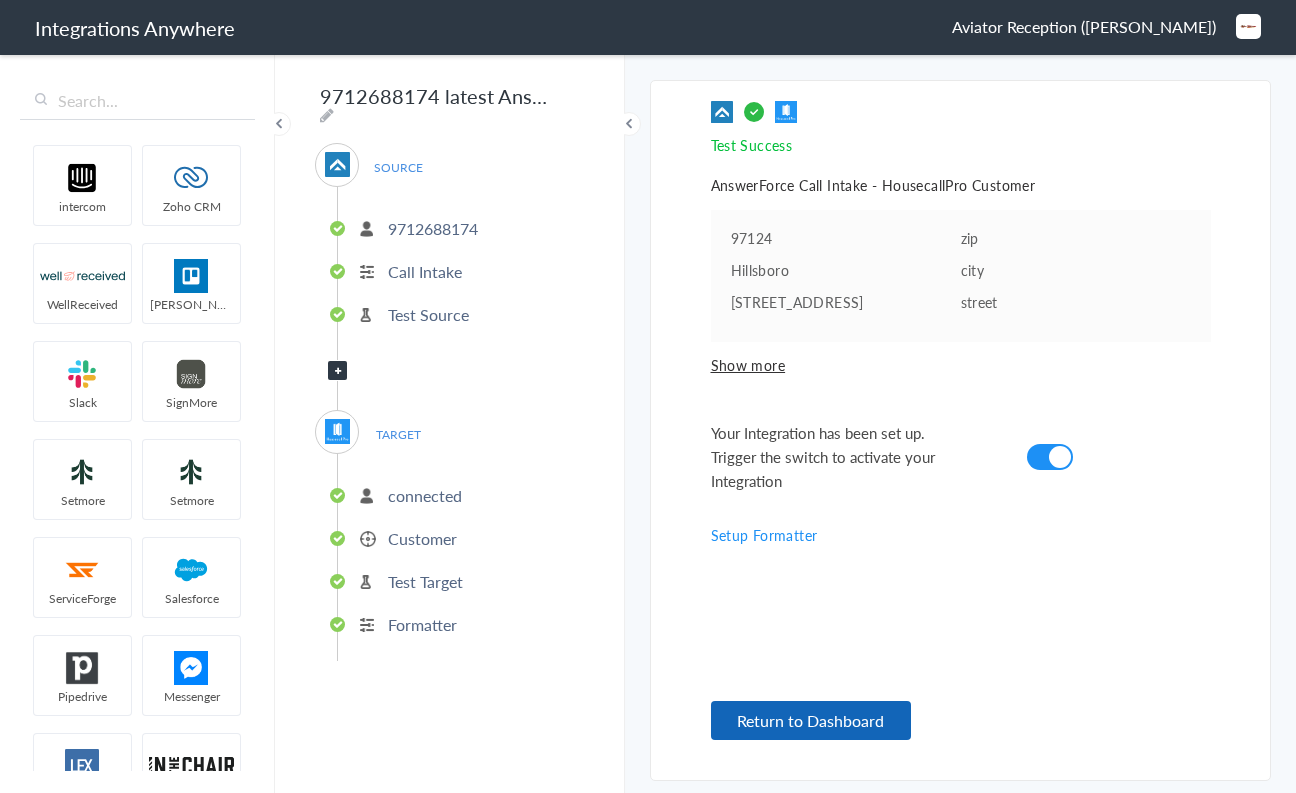 click on "Return to Dashboard" at bounding box center [811, 720] 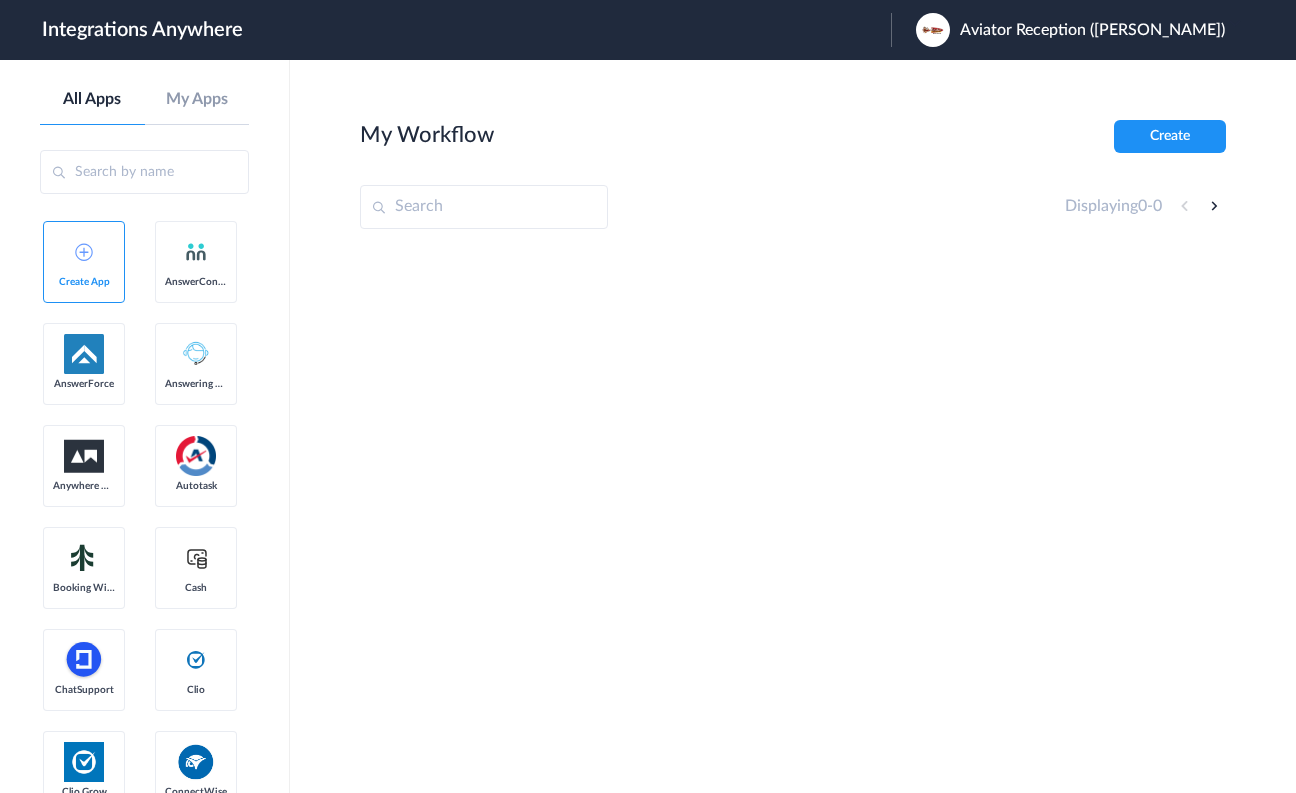 scroll, scrollTop: 0, scrollLeft: 0, axis: both 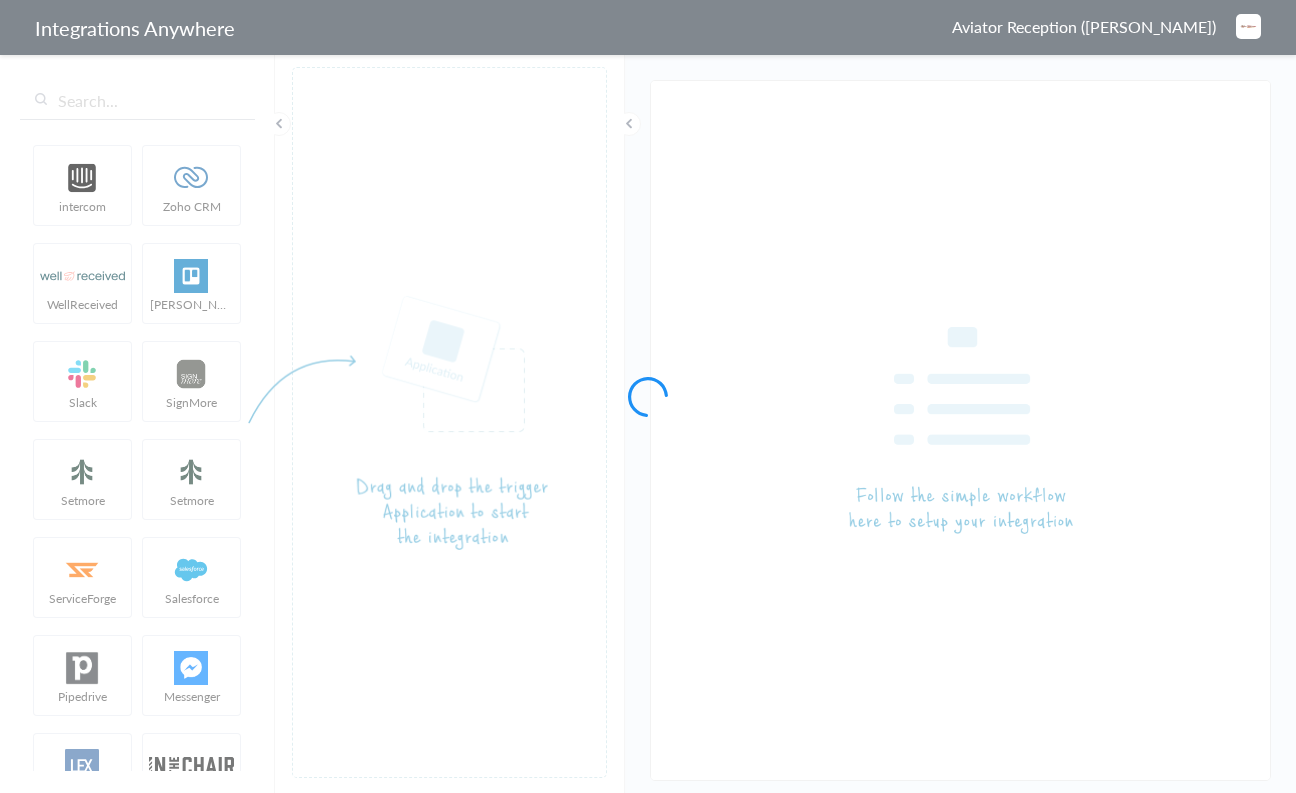 type on "9712688174 latest AnswerForce - HousecallPro" 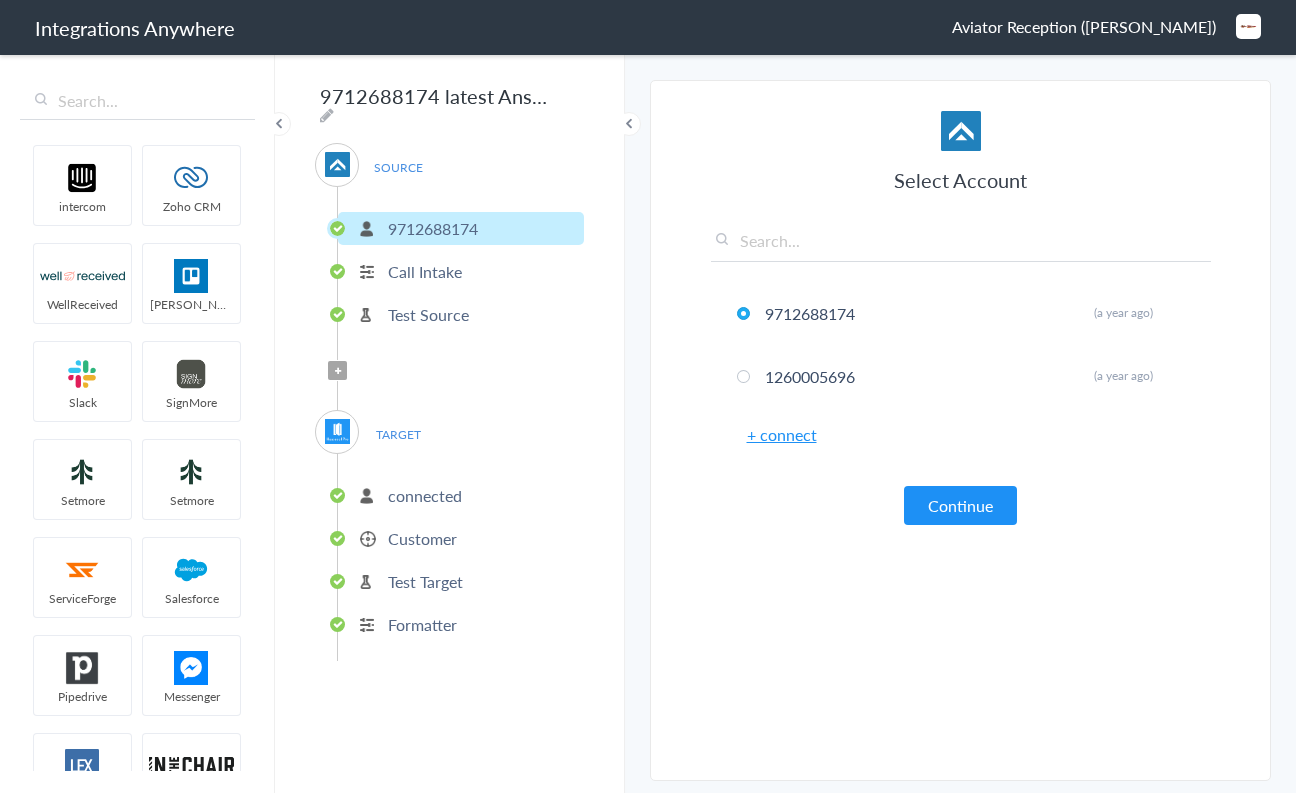 click on "TARGET" at bounding box center (398, 434) 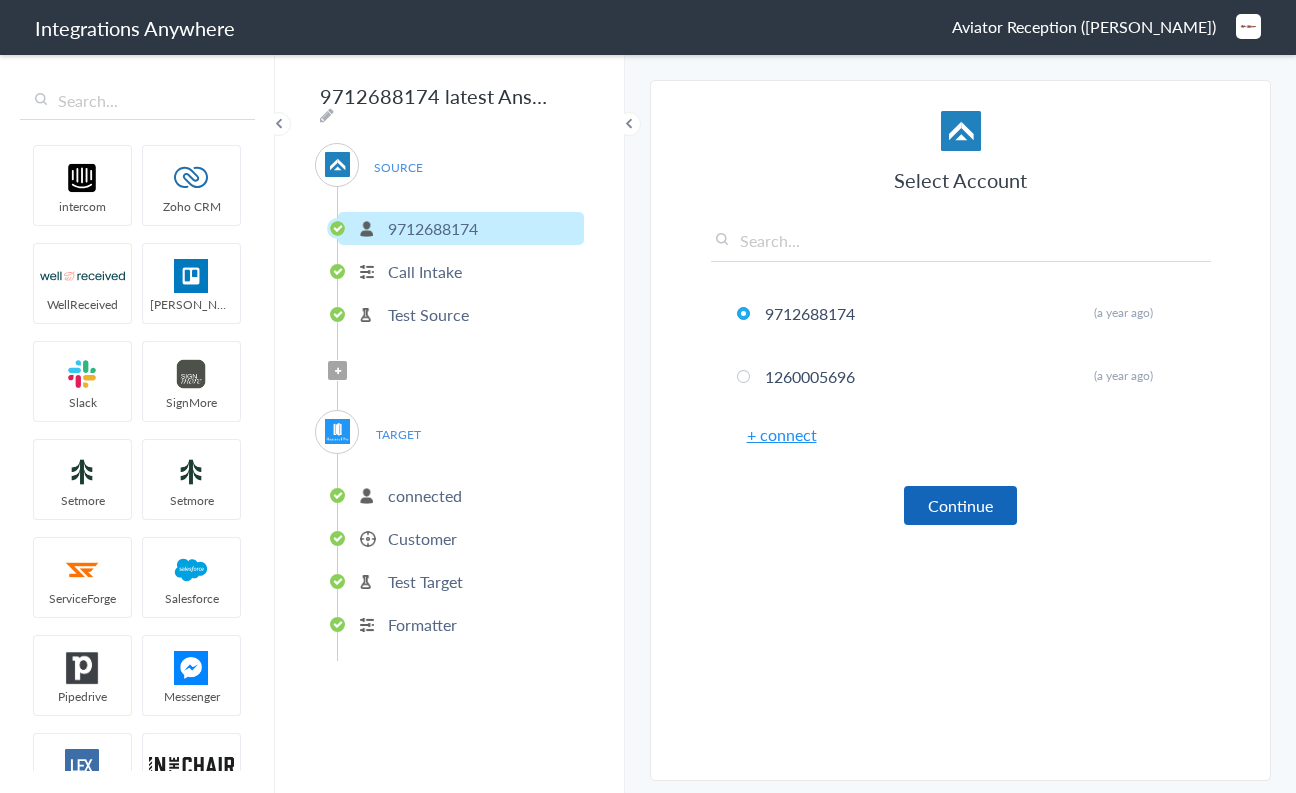 click on "Continue" at bounding box center (960, 505) 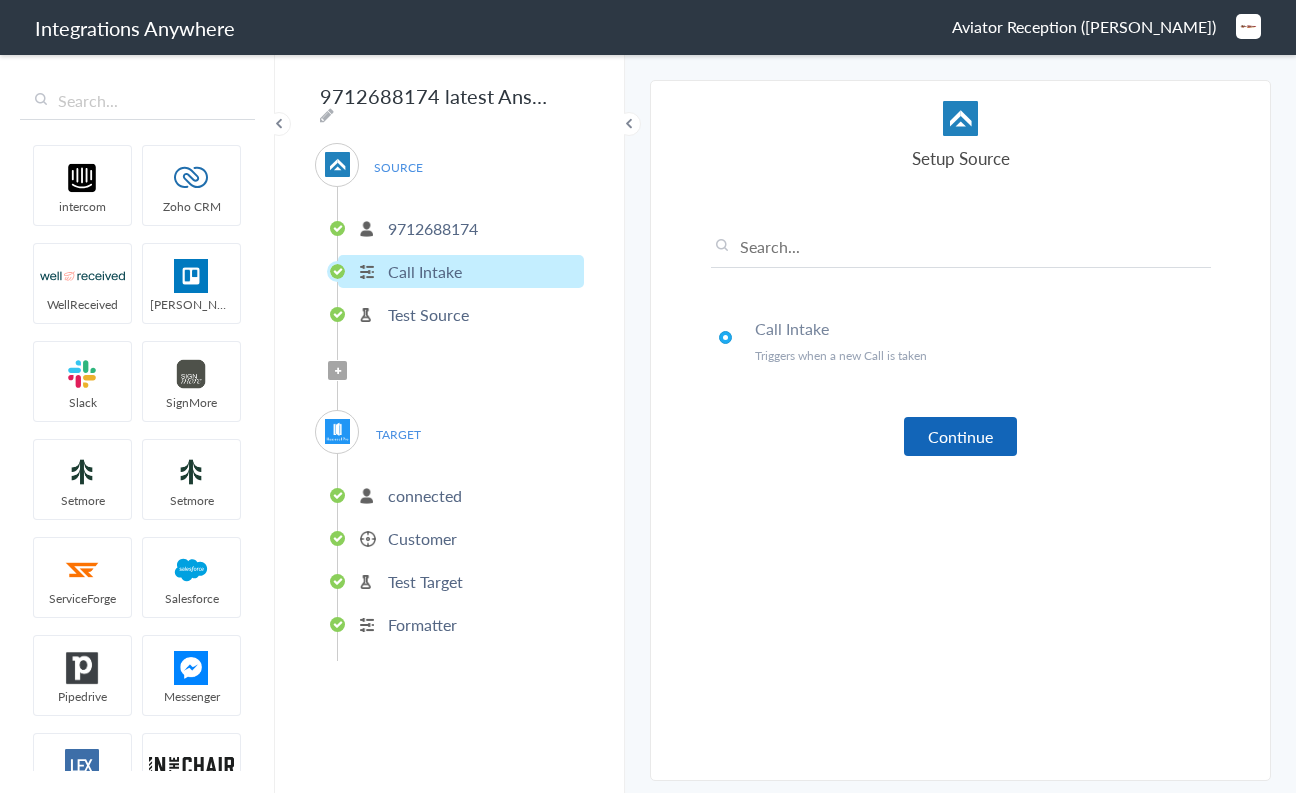 click on "Continue" at bounding box center [960, 436] 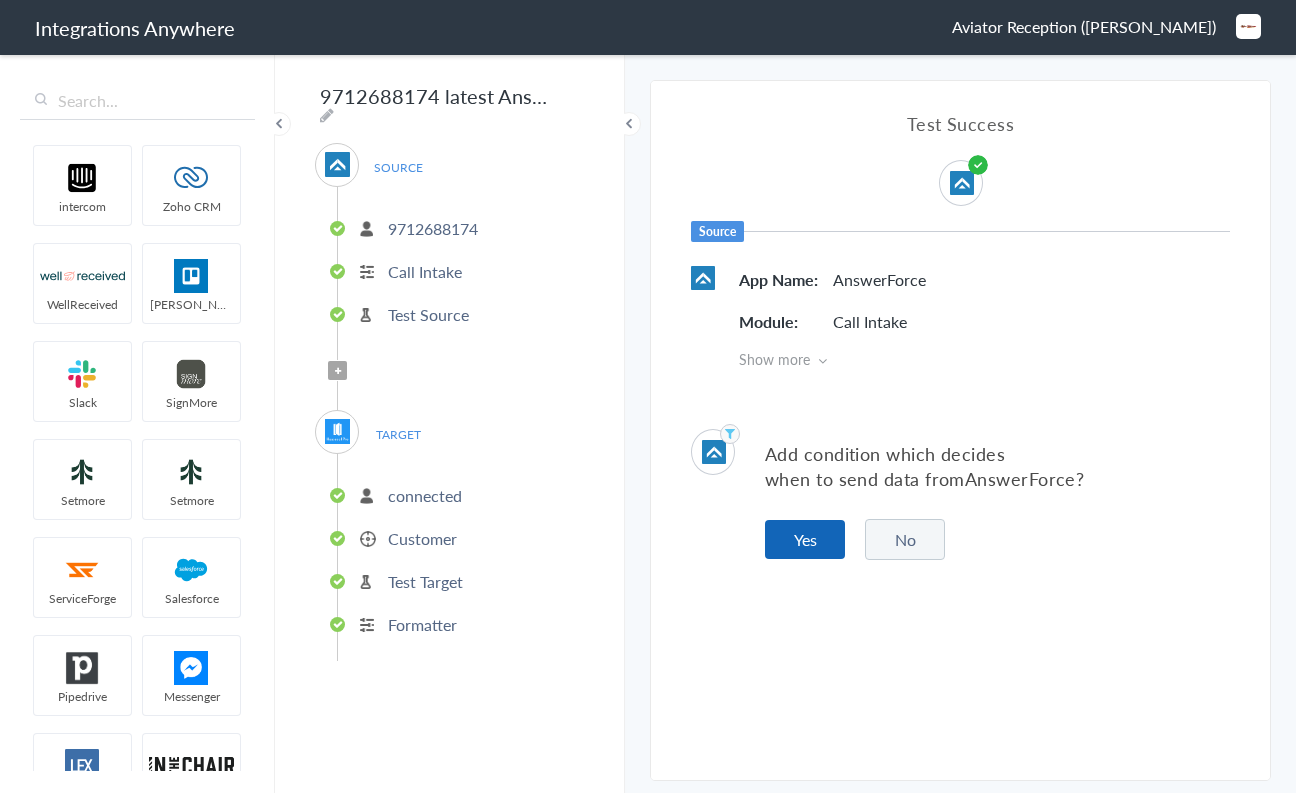 click on "Yes" at bounding box center (805, 539) 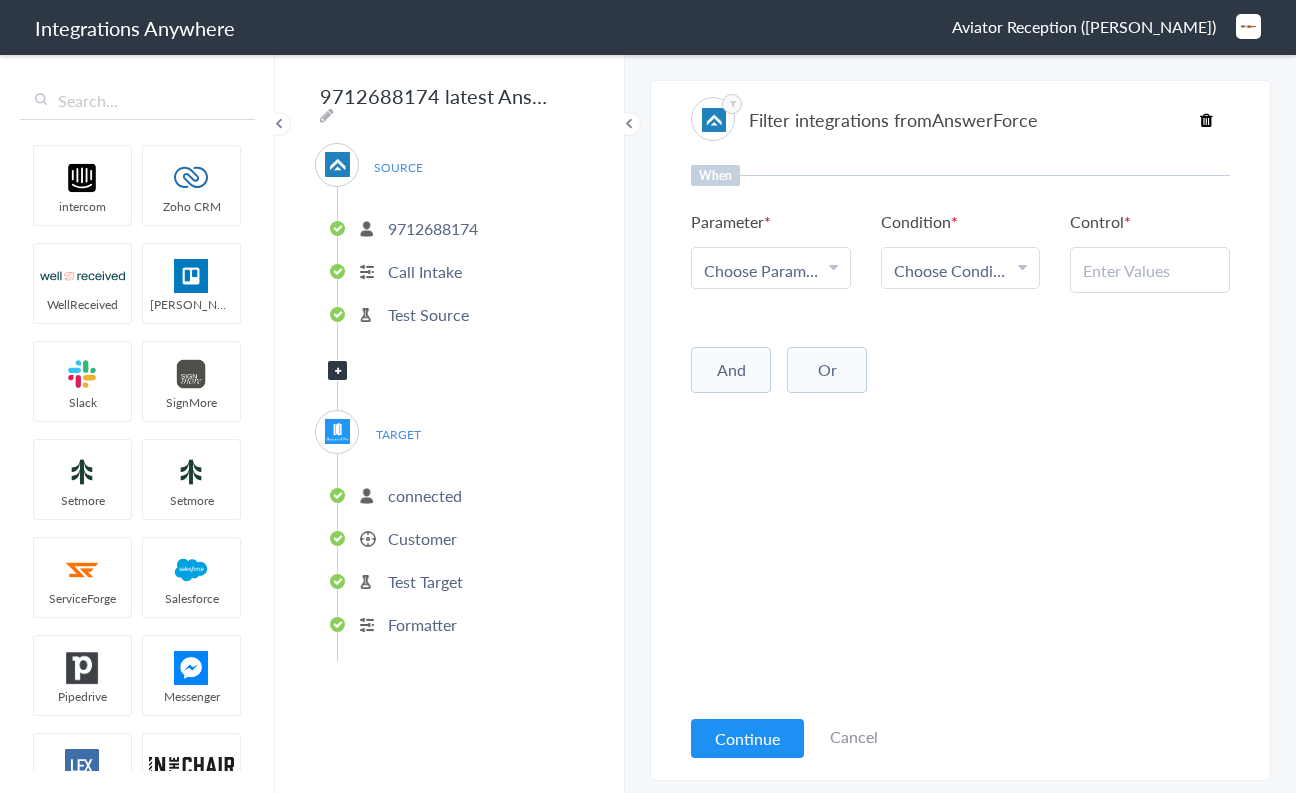 click on "Choose Parameter" at bounding box center [763, 270] 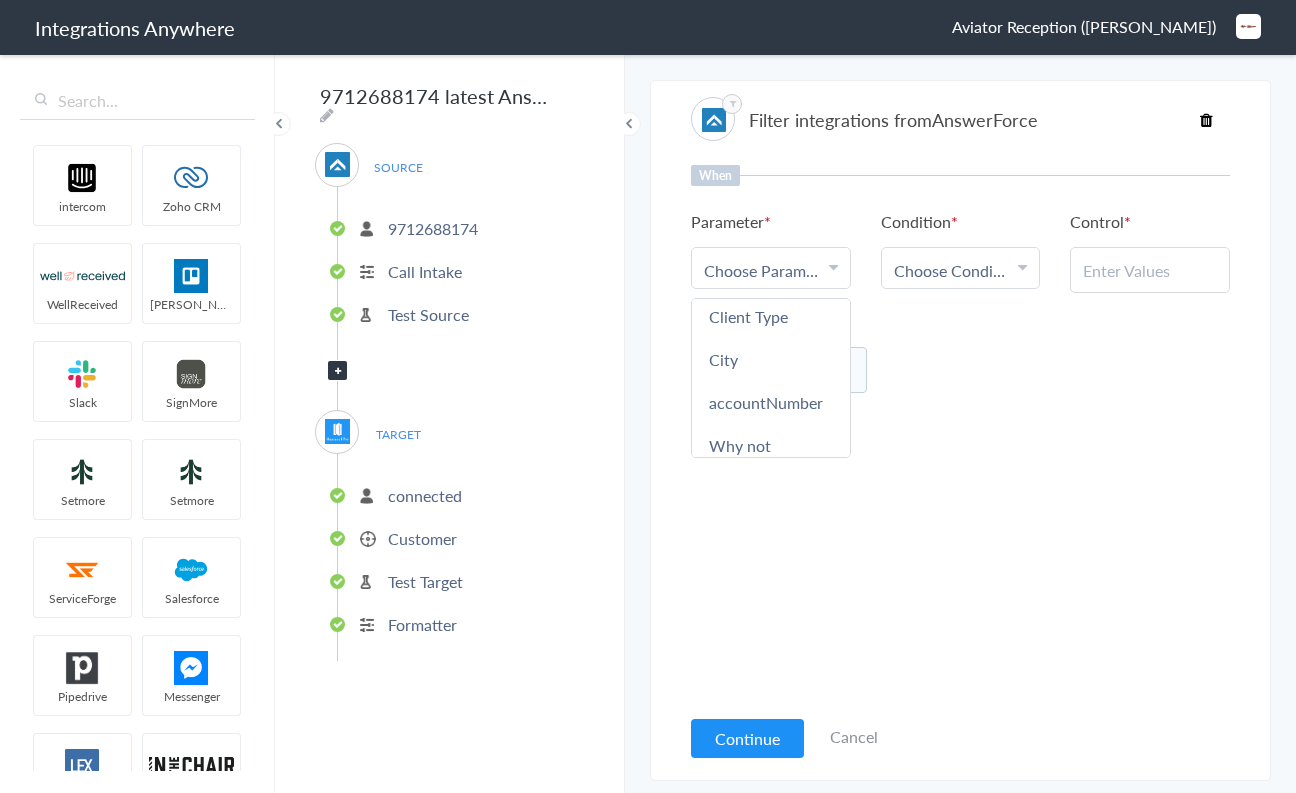 scroll, scrollTop: 1173, scrollLeft: 0, axis: vertical 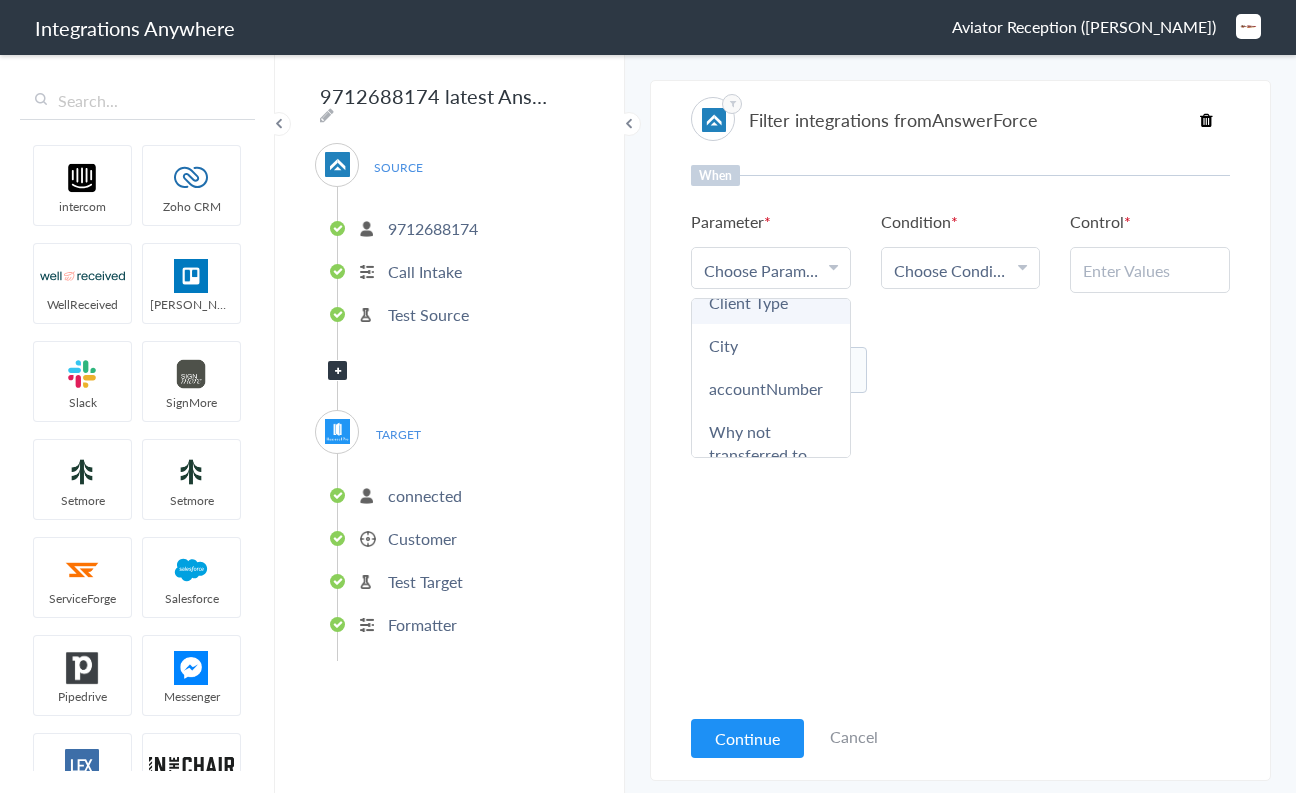 click on "Client Type" at bounding box center [771, 302] 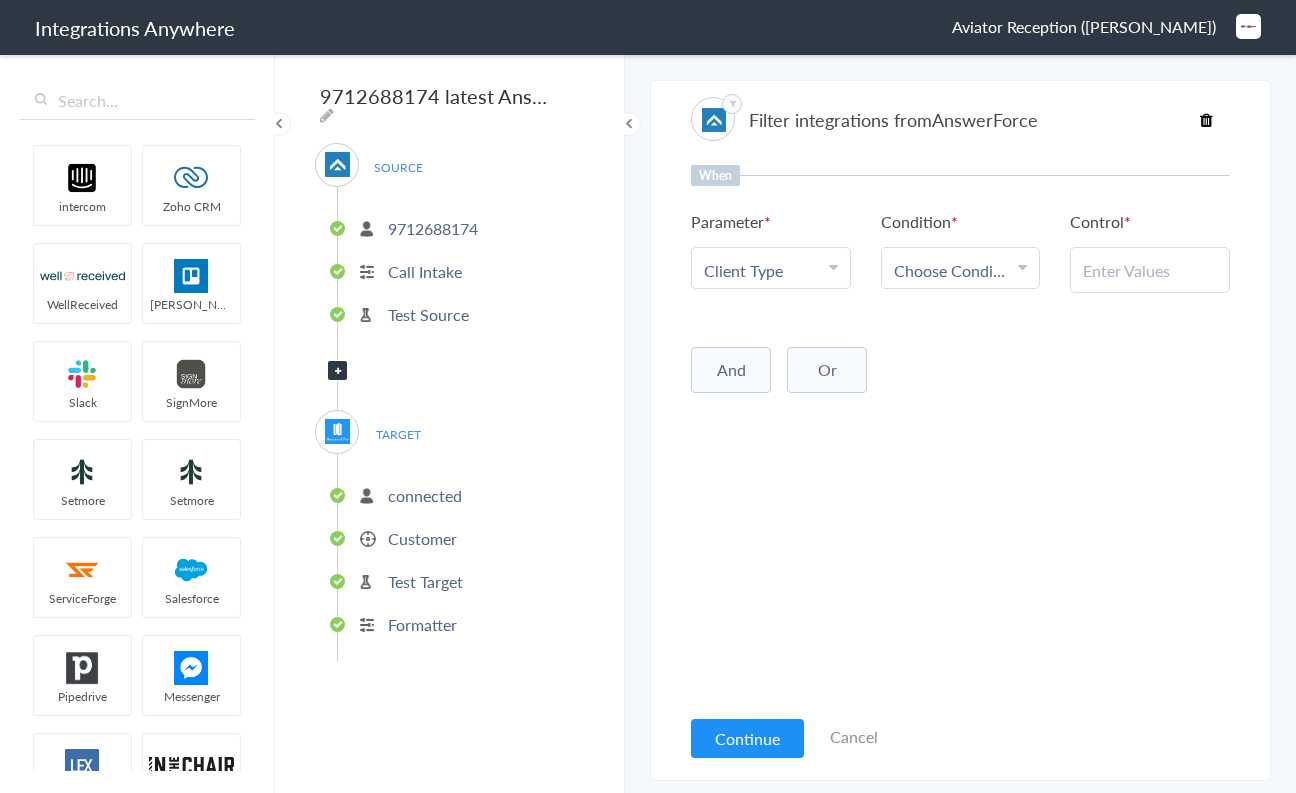 click on "Choose Condition" at bounding box center (953, 270) 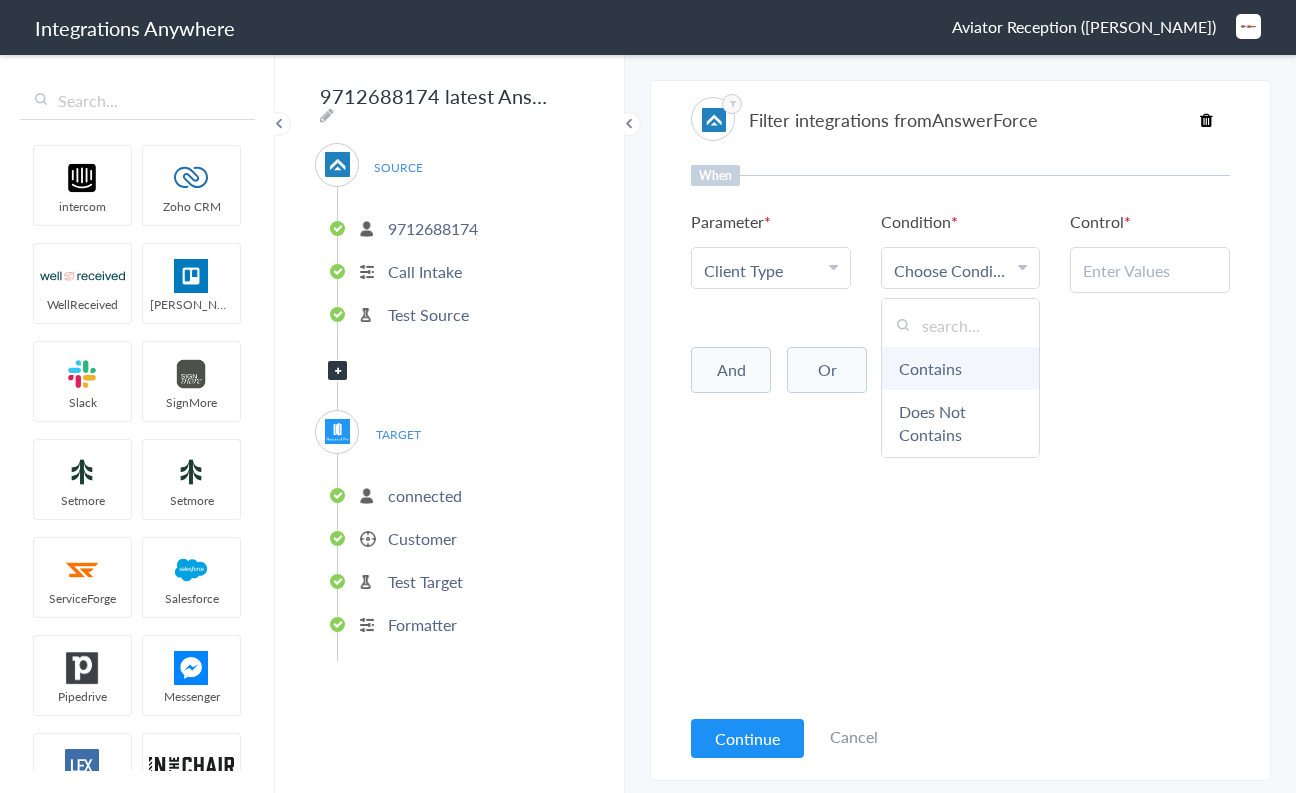 click on "Contains" at bounding box center [961, 368] 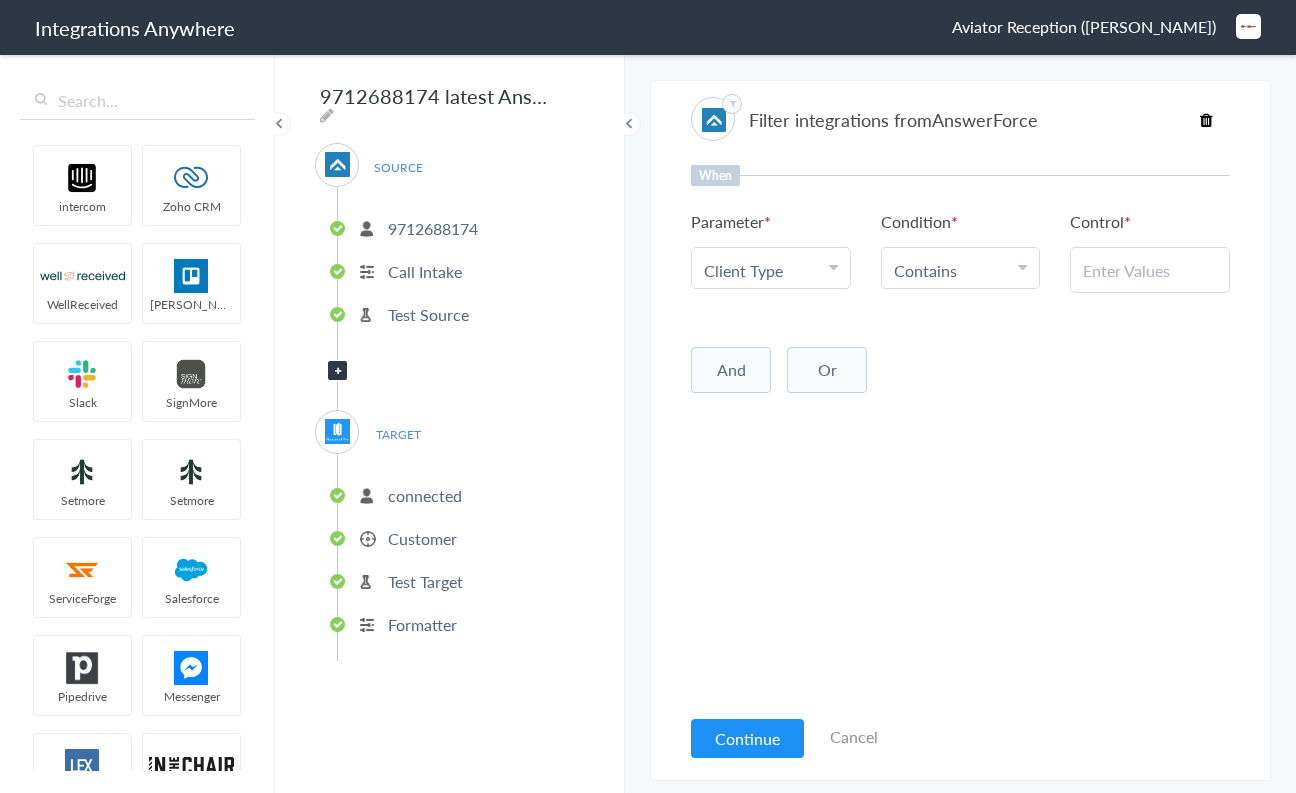 click at bounding box center (1150, 270) 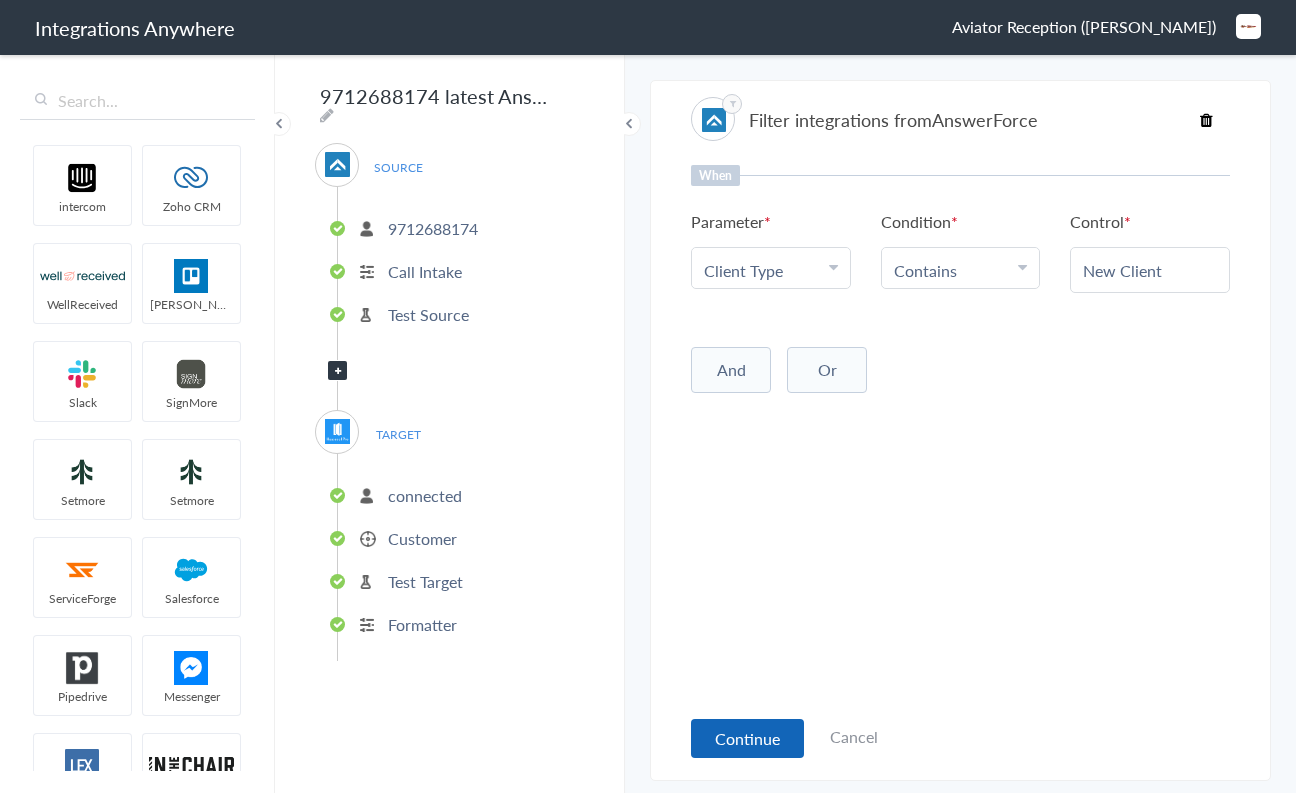 type on "New Client" 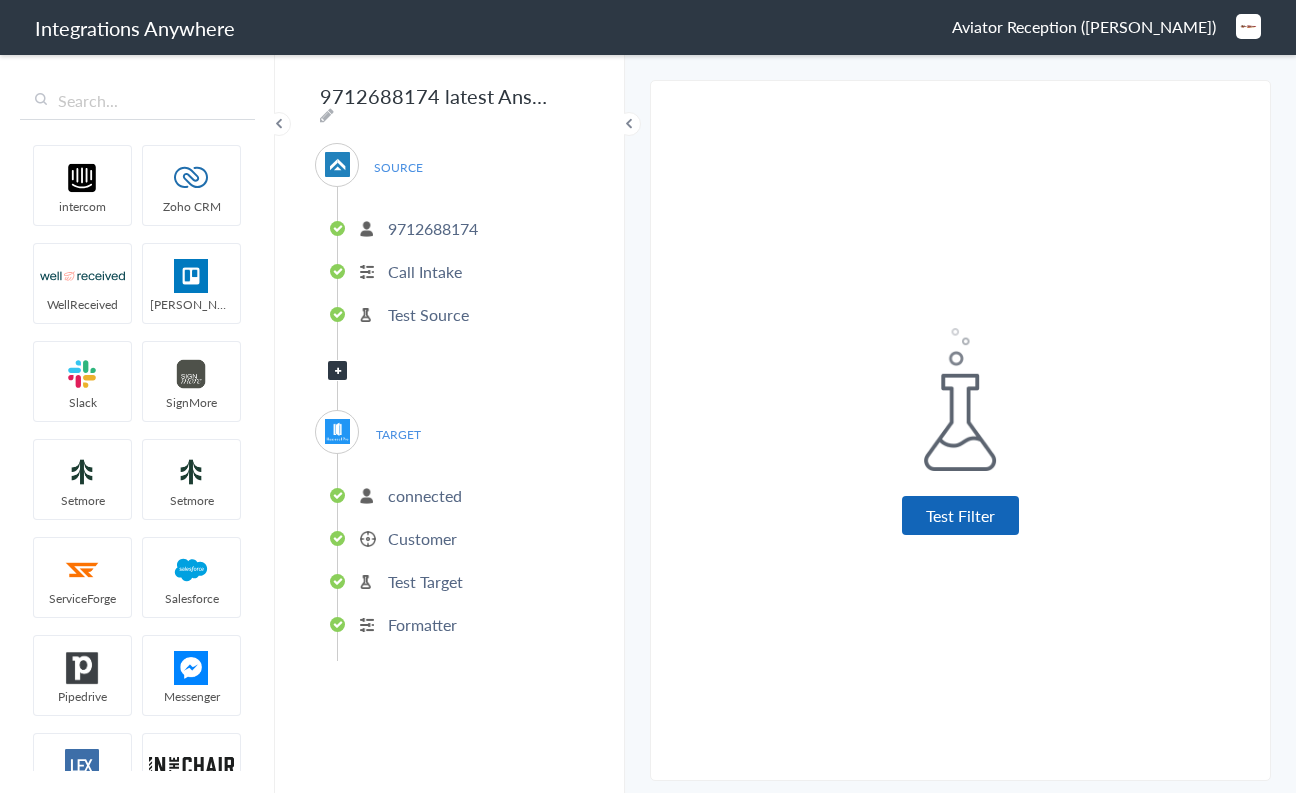 click on "Test Filter" at bounding box center (960, 515) 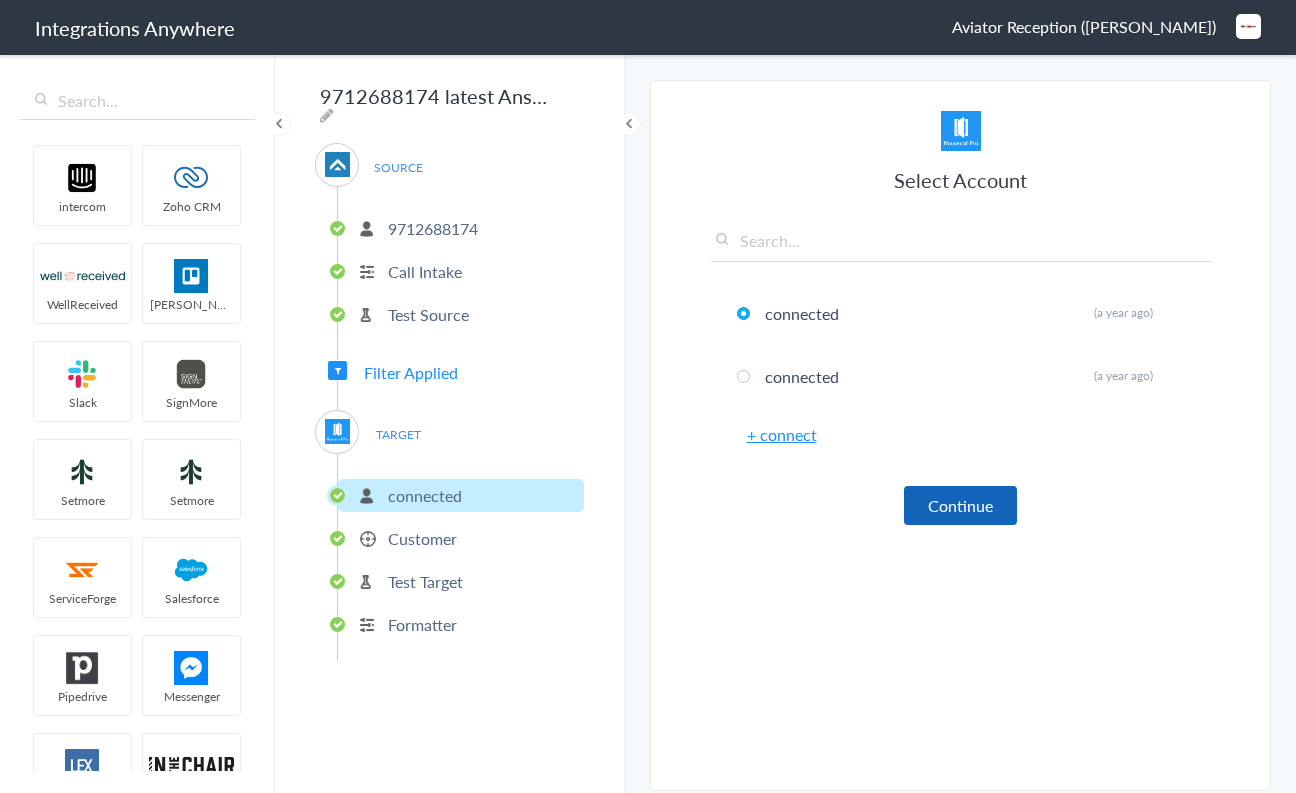 click on "Continue" at bounding box center [960, 505] 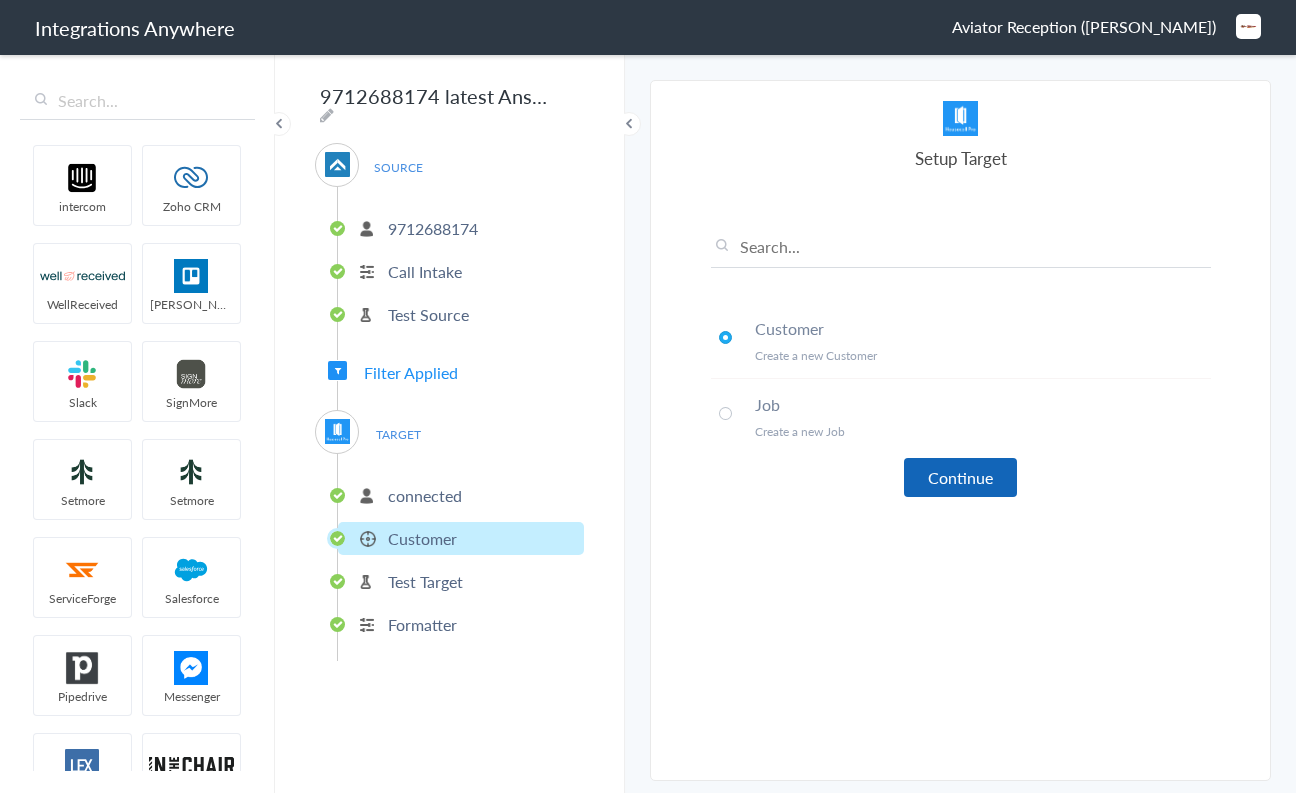click on "Continue" at bounding box center (960, 477) 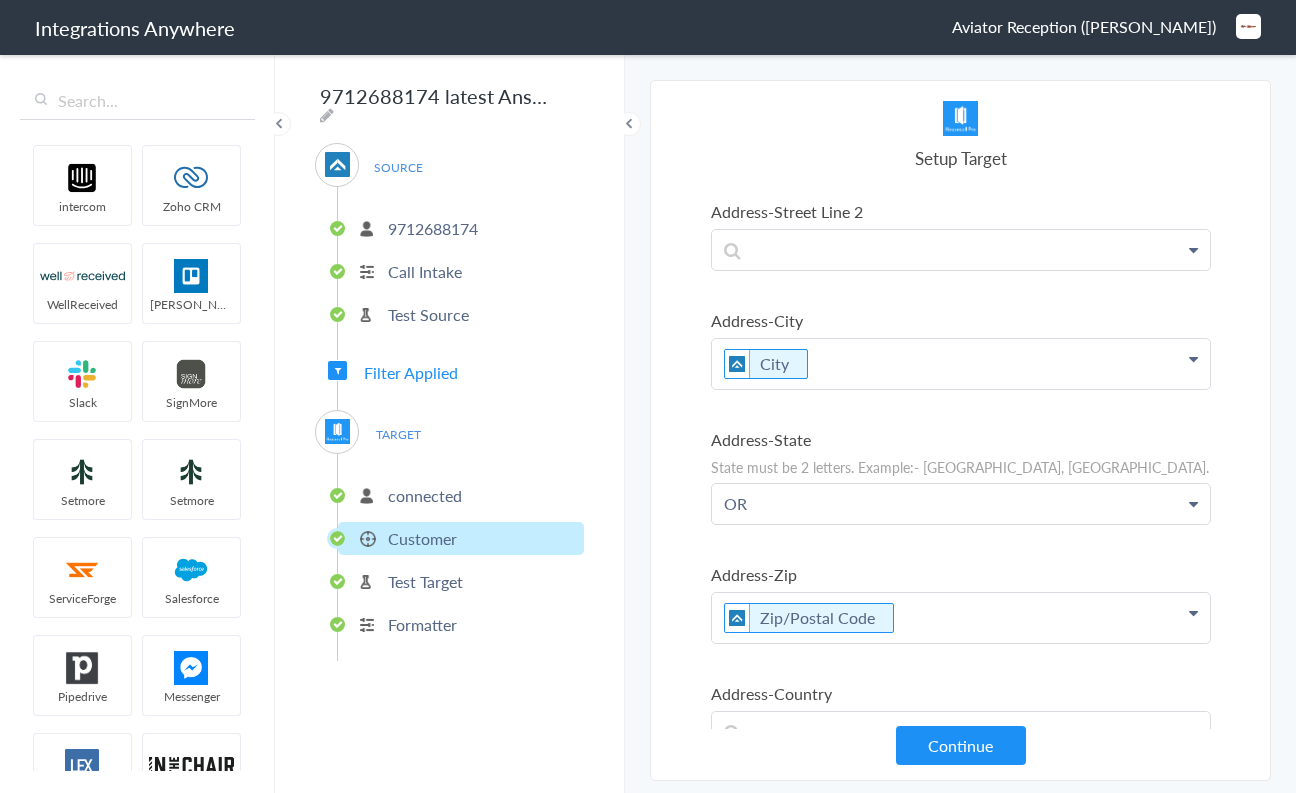 scroll, scrollTop: 1072, scrollLeft: 0, axis: vertical 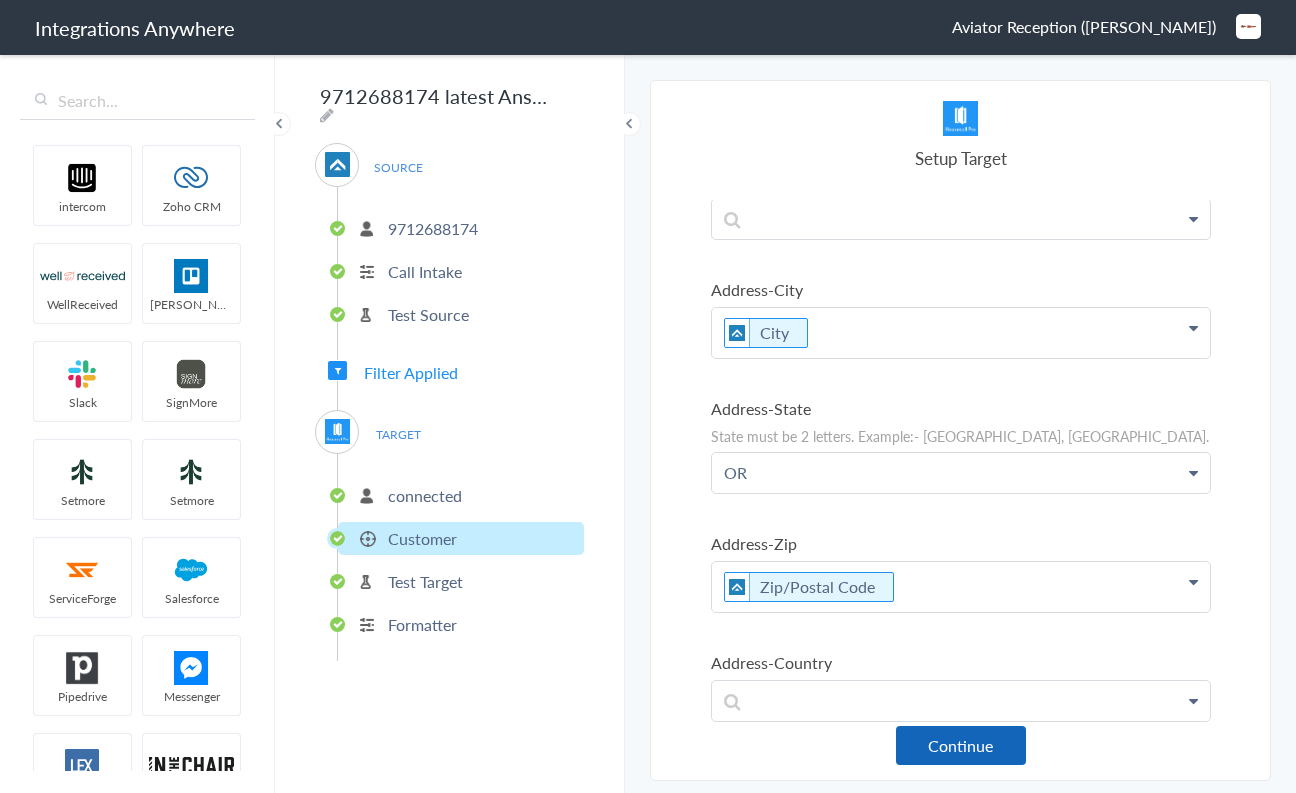 click on "Continue" at bounding box center (961, 745) 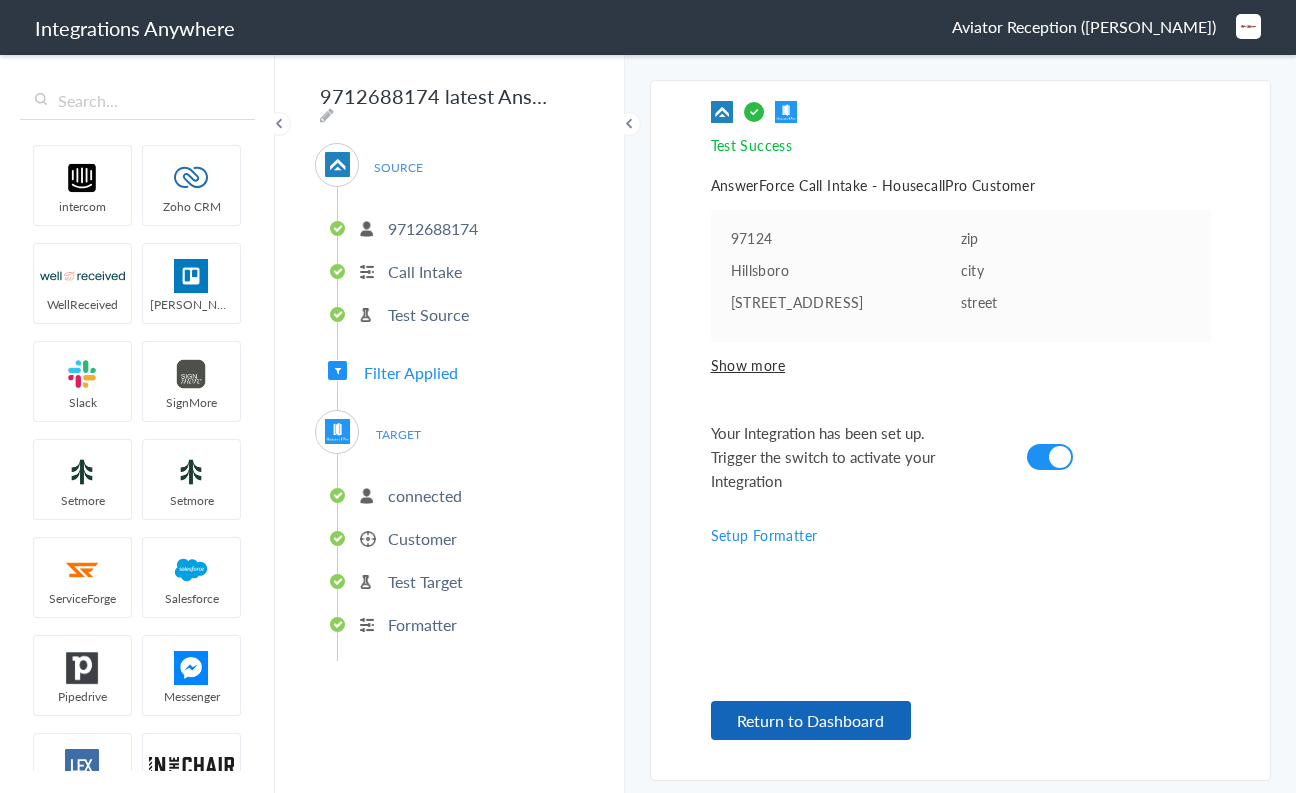 click on "Return to Dashboard" at bounding box center (811, 720) 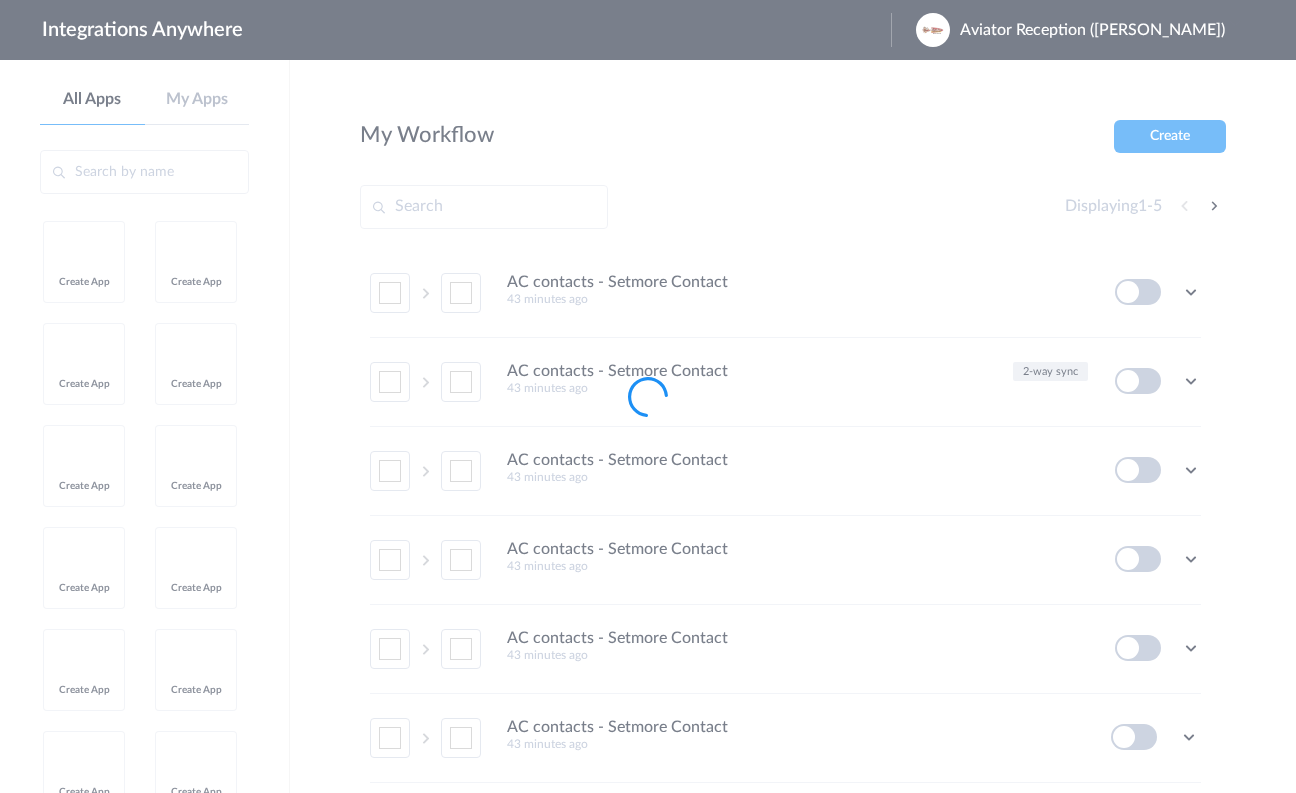 scroll, scrollTop: 0, scrollLeft: 0, axis: both 